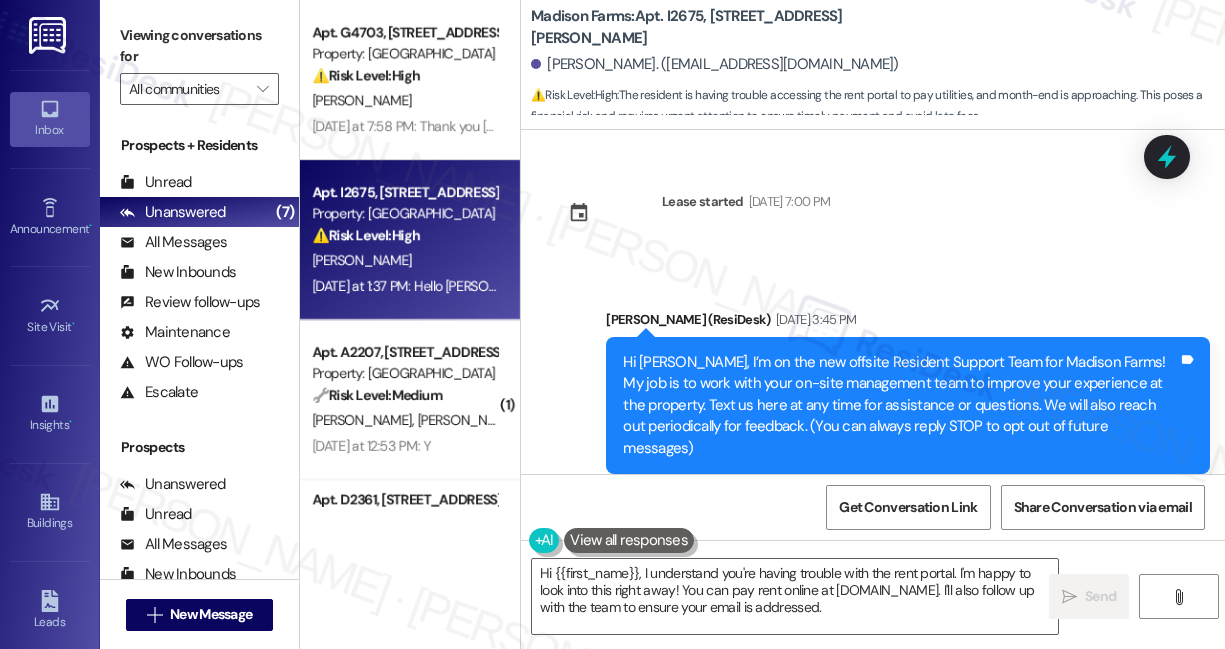 scroll, scrollTop: 0, scrollLeft: 0, axis: both 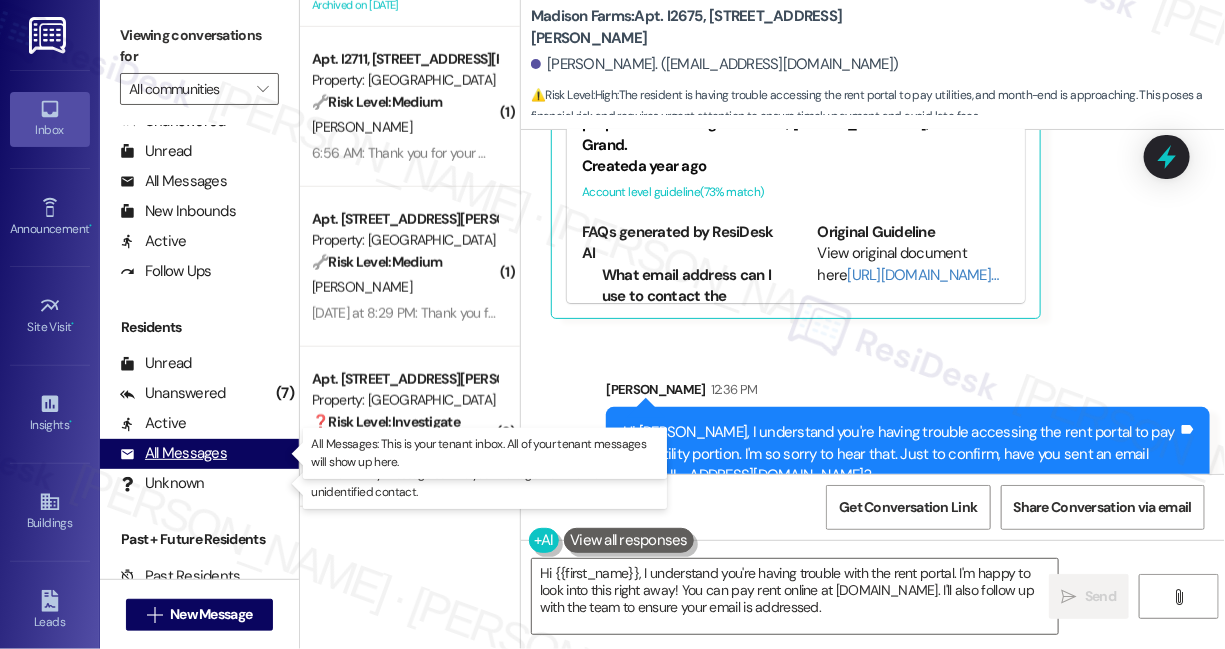 click on "All Messages" at bounding box center (173, 453) 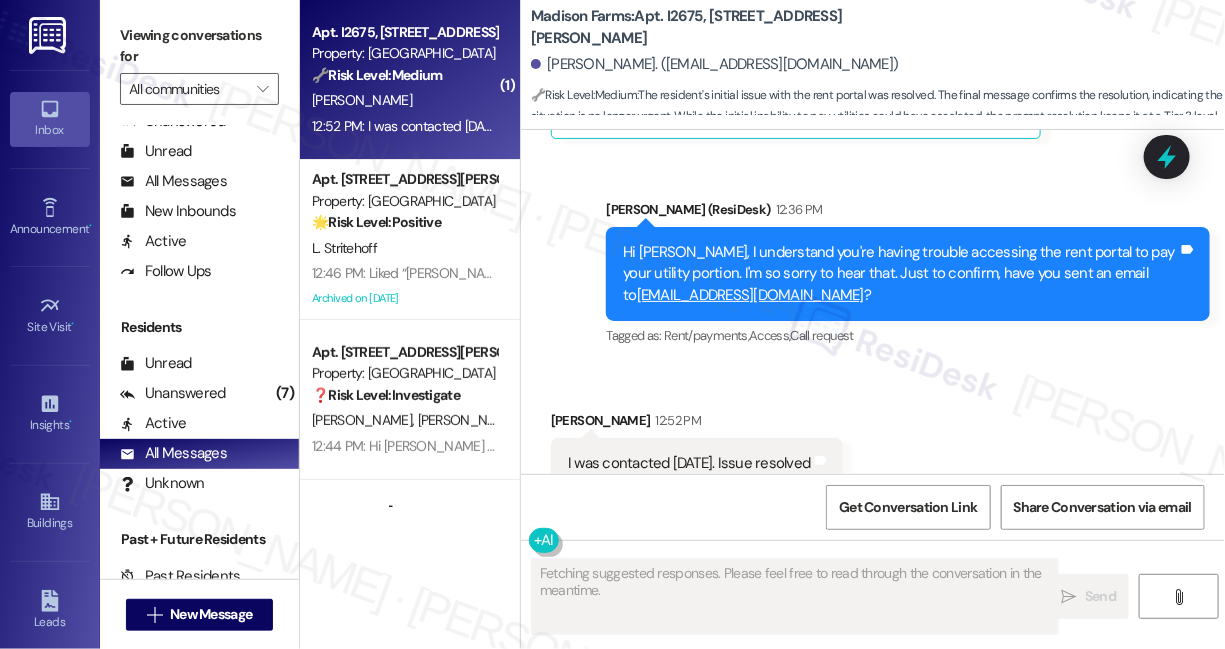 scroll, scrollTop: 3875, scrollLeft: 0, axis: vertical 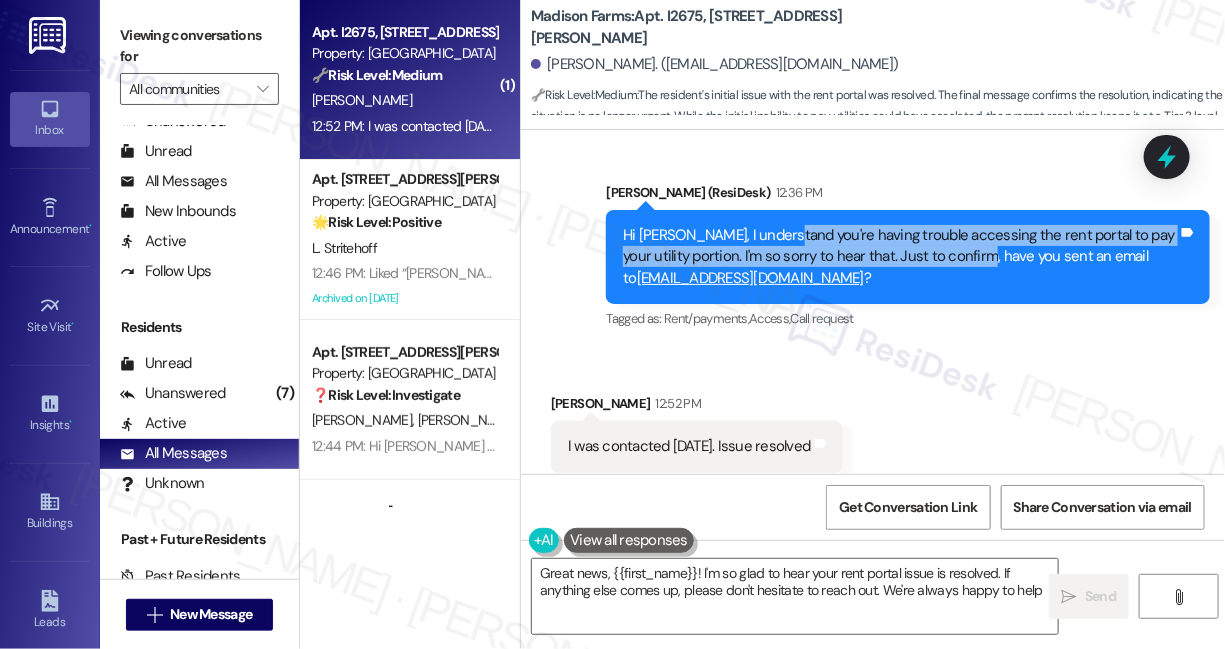 type on "Great news, {{first_name}}! I'm so glad to hear your rent portal issue is resolved. If anything else comes up, please don't hesitate to reach out. We're always happy to help!" 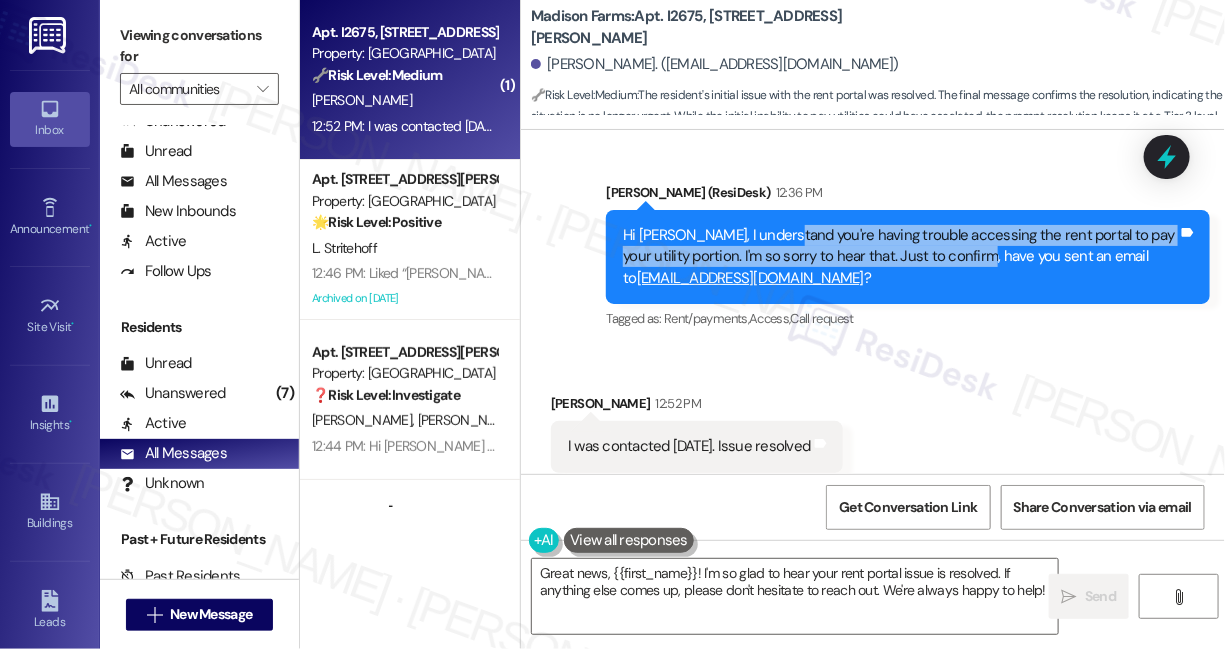drag, startPoint x: 787, startPoint y: 192, endPoint x: 960, endPoint y: 214, distance: 174.39323 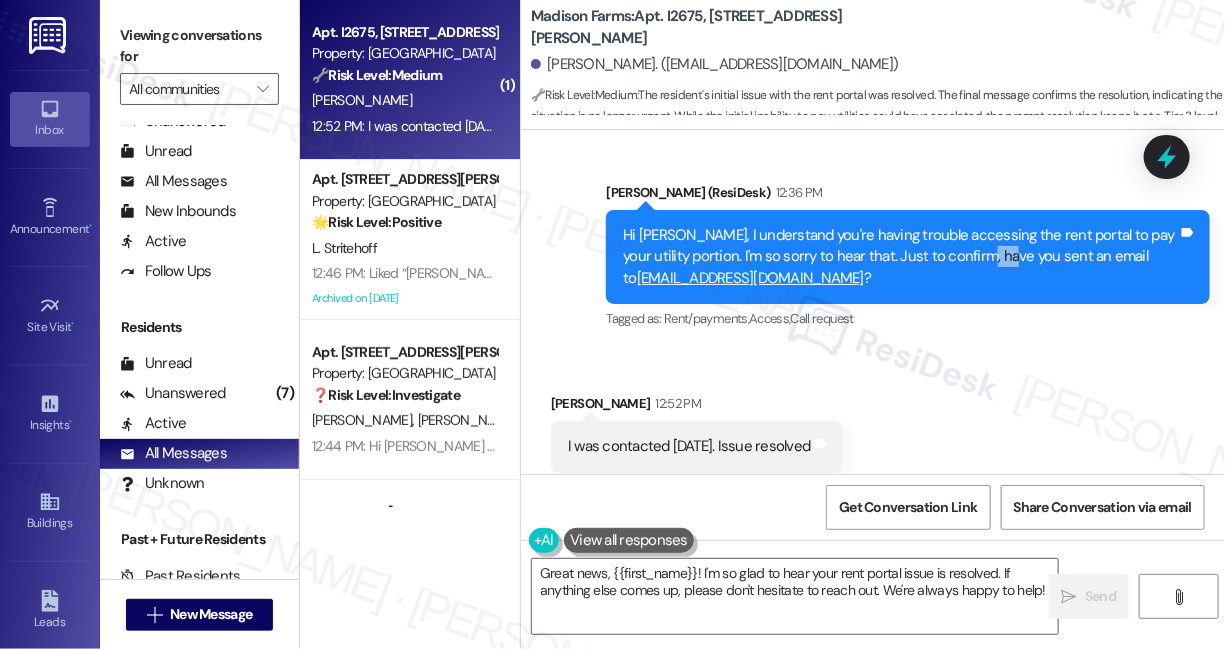 click on "Hi [PERSON_NAME], I understand you're having trouble accessing the rent portal to pay your utility portion. I'm so sorry to hear that. Just to confirm, have you sent an email to  [EMAIL_ADDRESS][DOMAIN_NAME] ?" at bounding box center (900, 257) 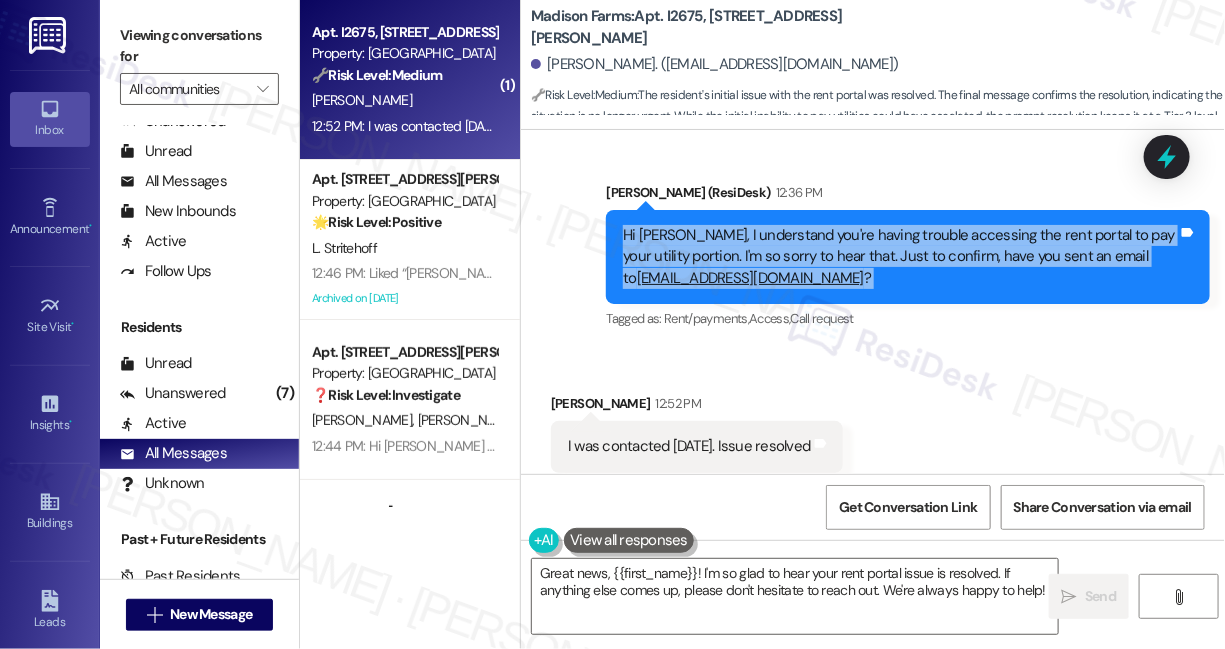 click on "Hi [PERSON_NAME], I understand you're having trouble accessing the rent portal to pay your utility portion. I'm so sorry to hear that. Just to confirm, have you sent an email to  [EMAIL_ADDRESS][DOMAIN_NAME] ?" at bounding box center (900, 257) 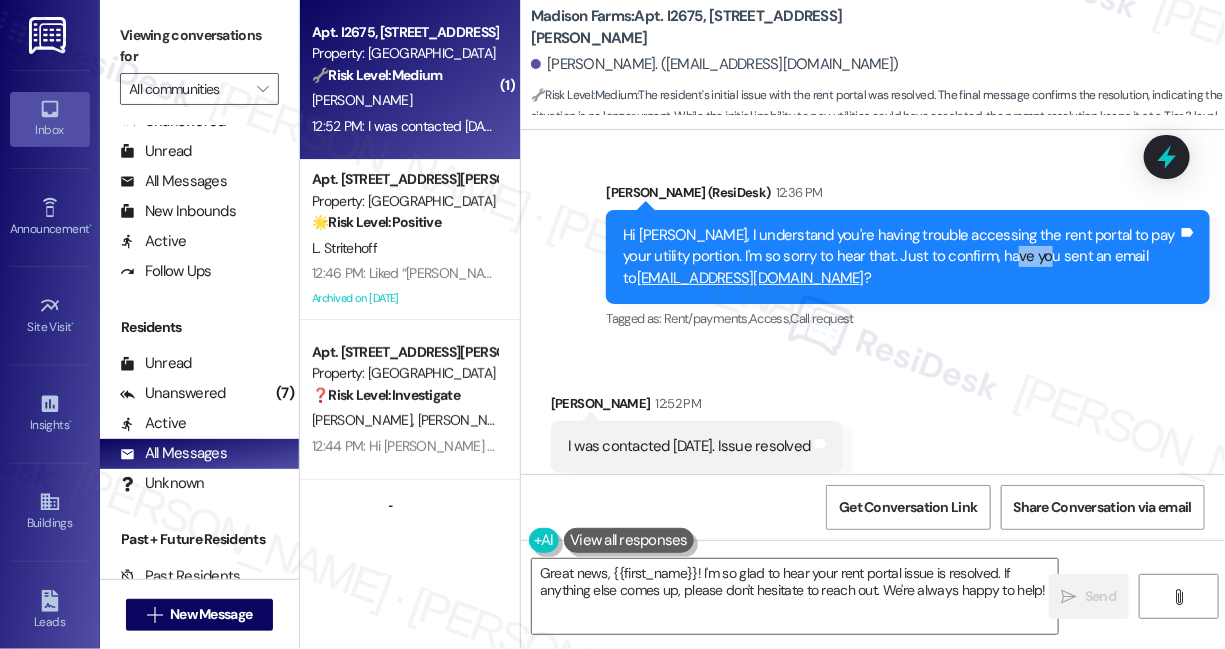 click on "Hi [PERSON_NAME], I understand you're having trouble accessing the rent portal to pay your utility portion. I'm so sorry to hear that. Just to confirm, have you sent an email to  [EMAIL_ADDRESS][DOMAIN_NAME] ?" at bounding box center (900, 257) 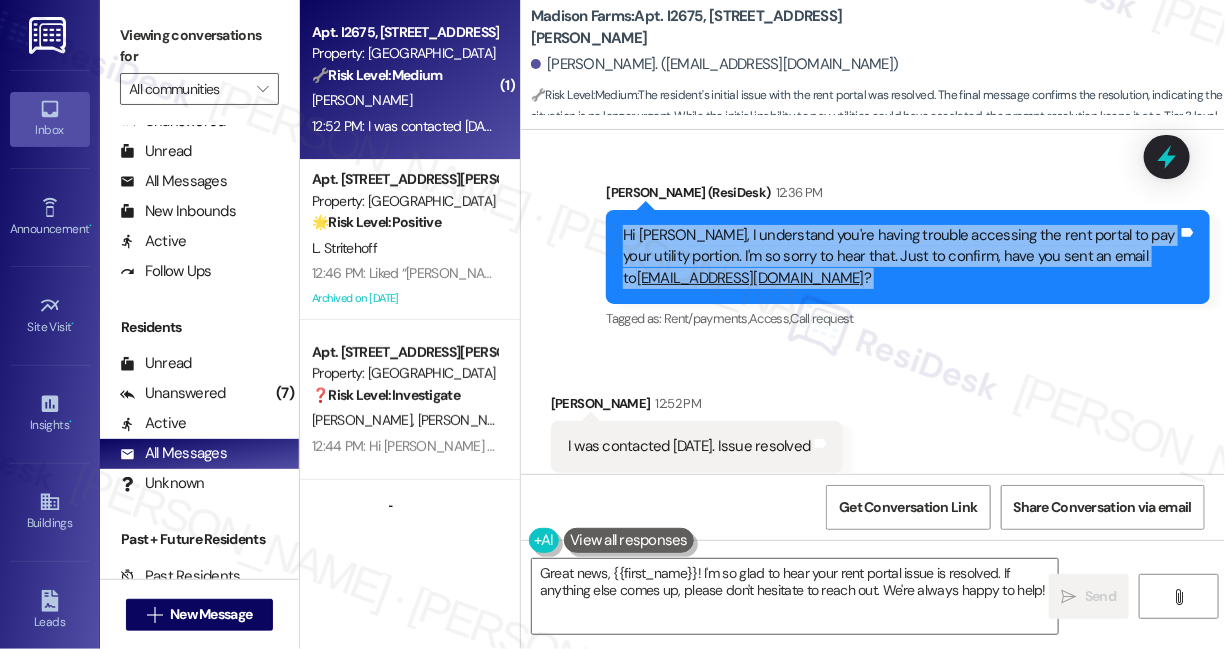 click on "Hi [PERSON_NAME], I understand you're having trouble accessing the rent portal to pay your utility portion. I'm so sorry to hear that. Just to confirm, have you sent an email to  [EMAIL_ADDRESS][DOMAIN_NAME] ?" at bounding box center [900, 257] 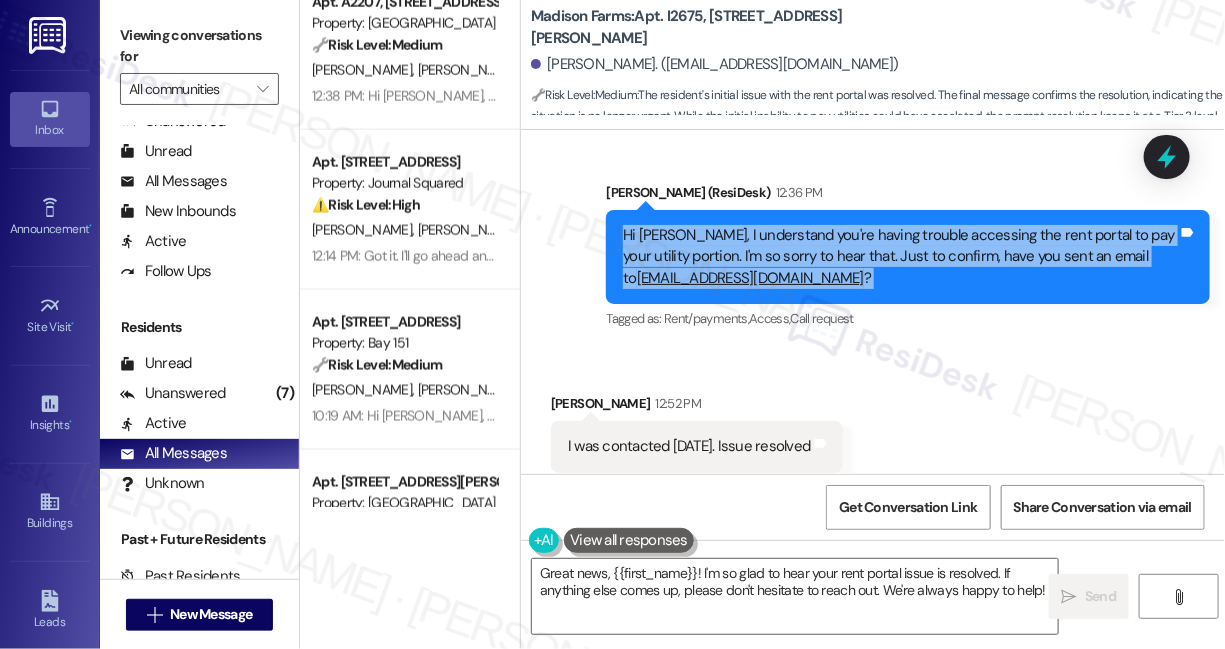 scroll, scrollTop: 1000, scrollLeft: 0, axis: vertical 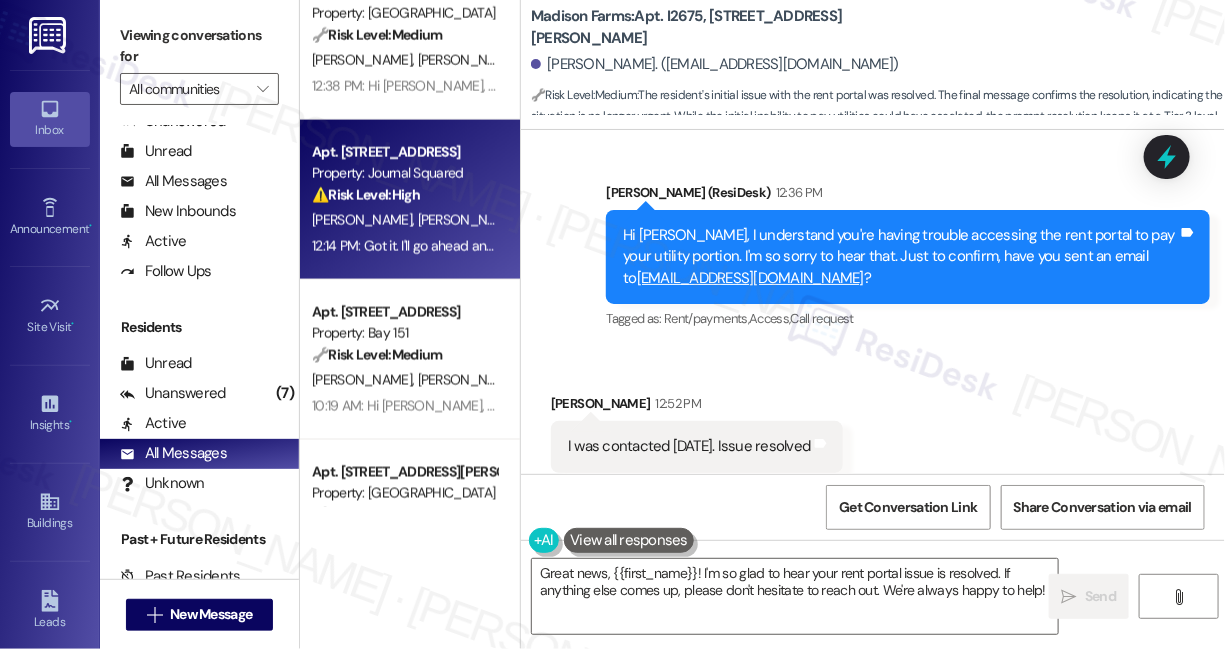 click on "12:14 PM: Got it. I'll go ahead and submit a work order on your behalf. May I confirm if we have your permission to enter? 12:14 PM: Got it. I'll go ahead and submit a work order on your behalf. May I confirm if we have your permission to enter?" at bounding box center (404, 246) 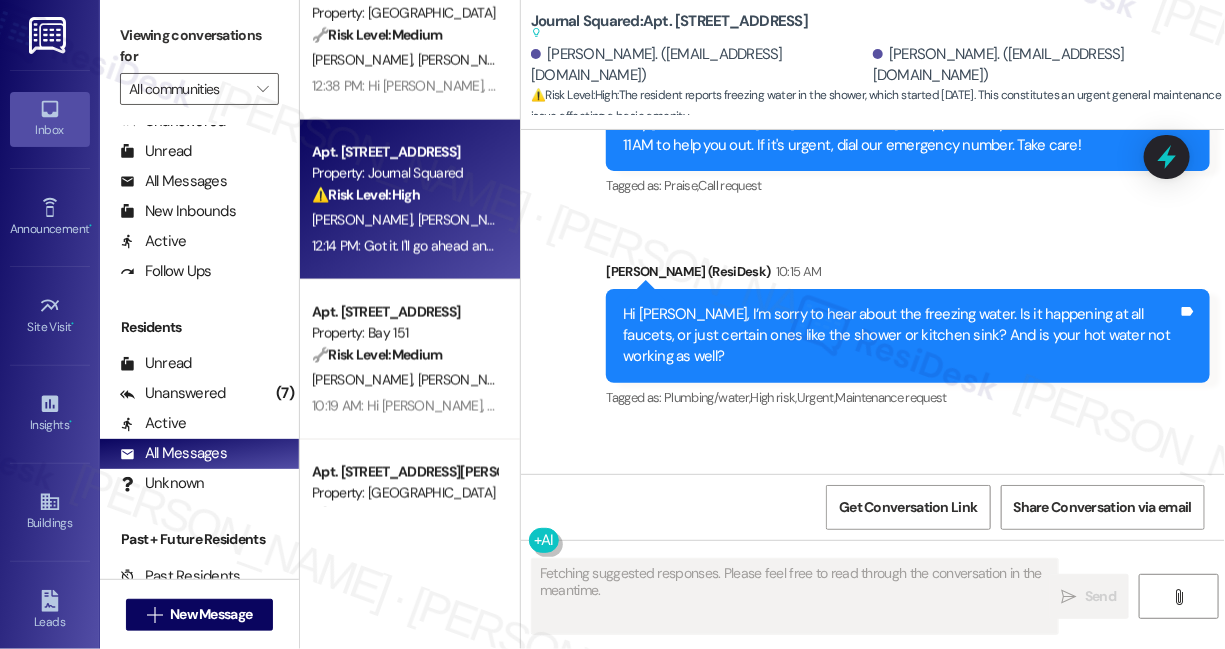 scroll, scrollTop: 55837, scrollLeft: 0, axis: vertical 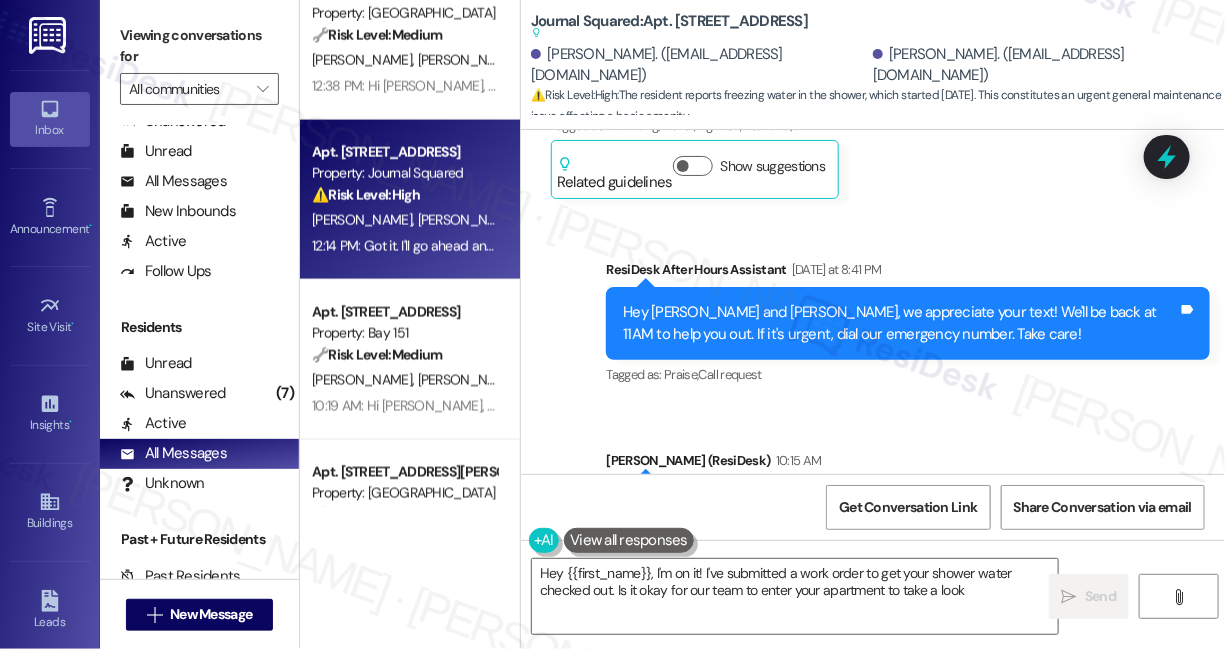 type on "Hey {{first_name}}, I'm on it! I've submitted a work order to get your shower water checked out. Is it okay for our team to enter your apartment to take a look?" 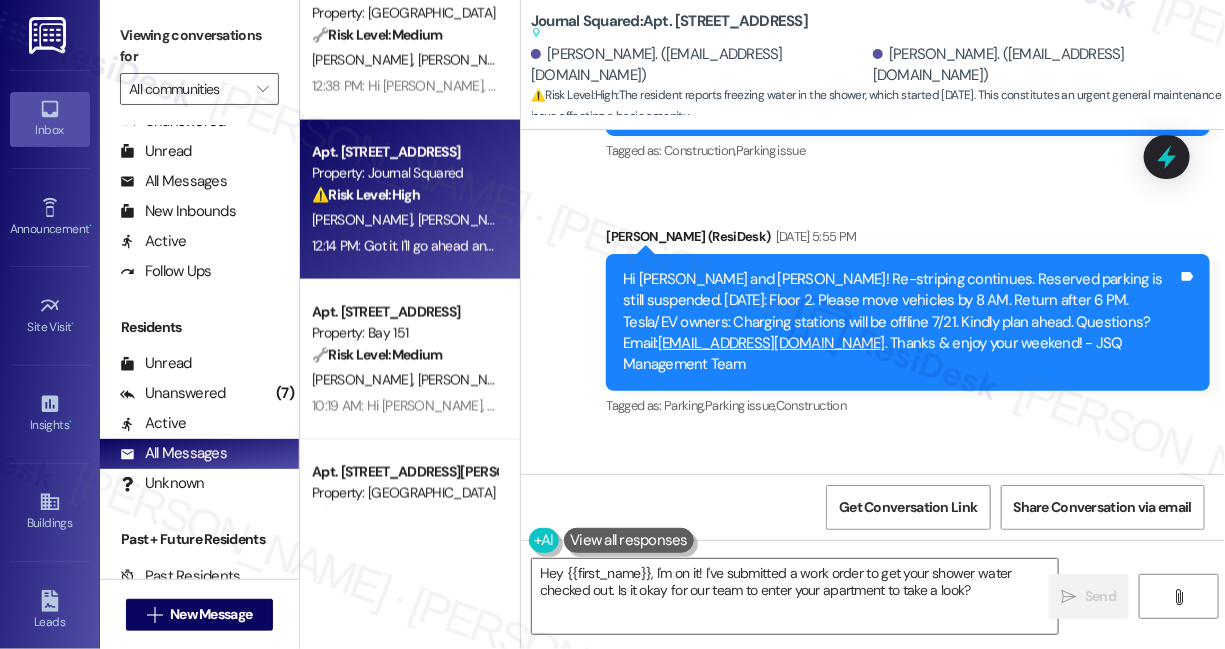 scroll, scrollTop: 55382, scrollLeft: 0, axis: vertical 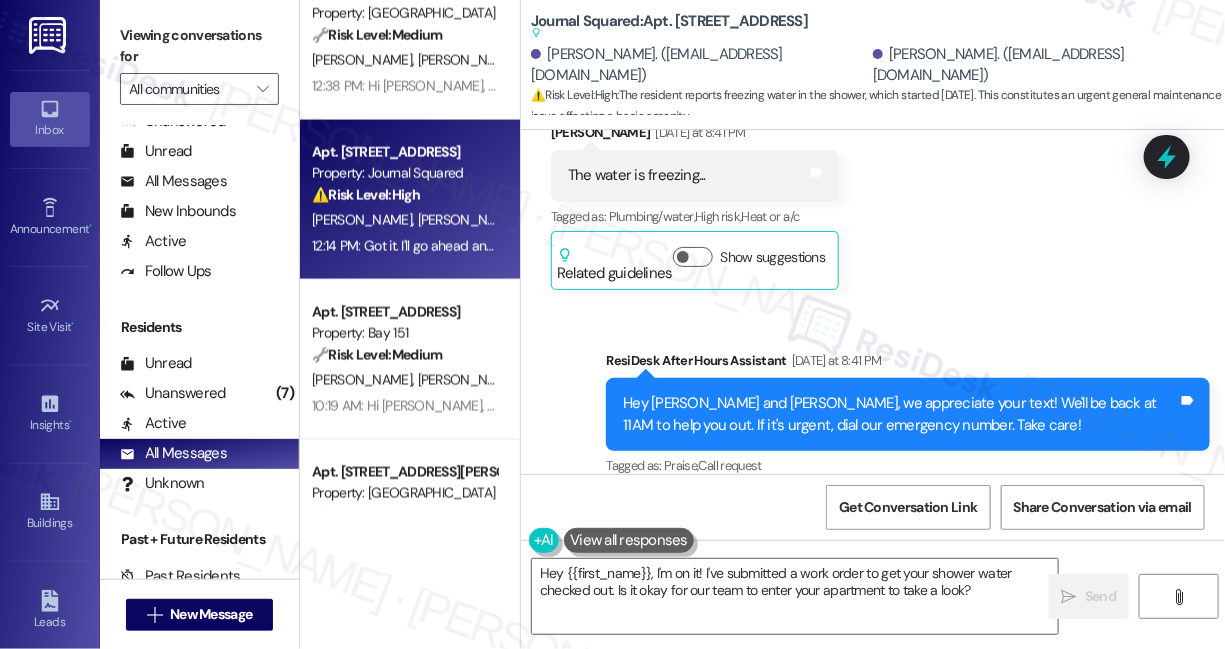 click on "Hi [PERSON_NAME], I’m sorry to hear about the freezing water. Is it happening at all faucets, or just certain ones like the shower or kitchen sink? And is your hot water not working as well?" at bounding box center [900, 616] 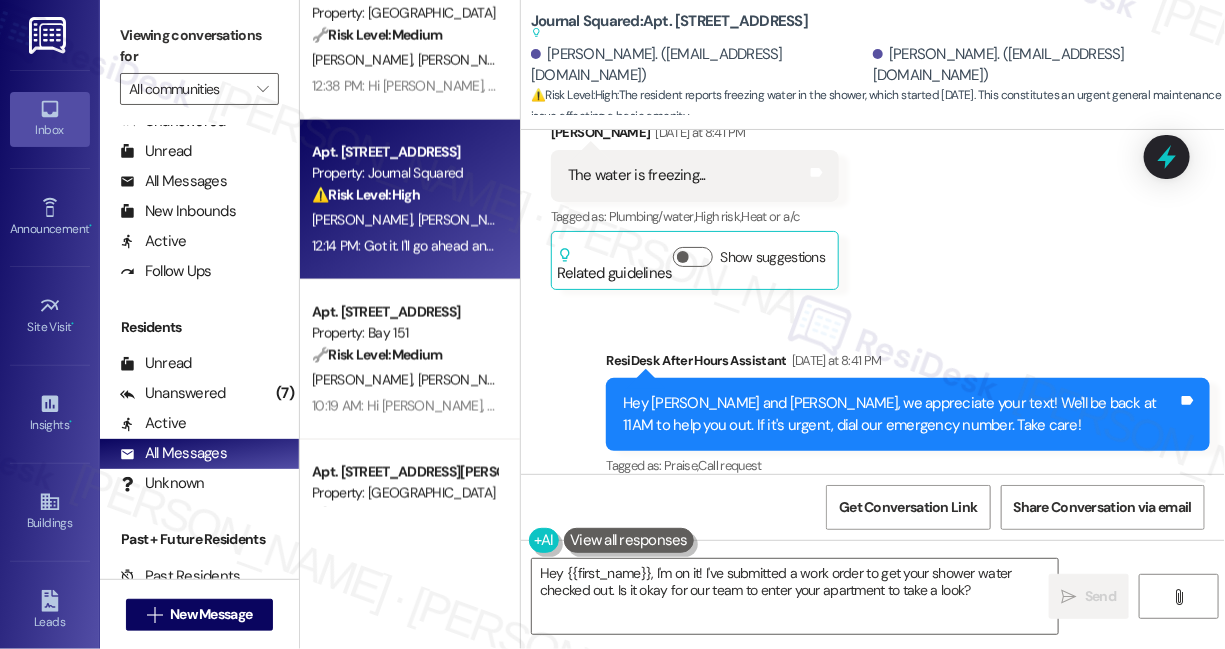 click on "Hi [PERSON_NAME], I’m sorry to hear about the freezing water. Is it happening at all faucets, or just certain ones like the shower or kitchen sink? And is your hot water not working as well?" at bounding box center (900, 616) 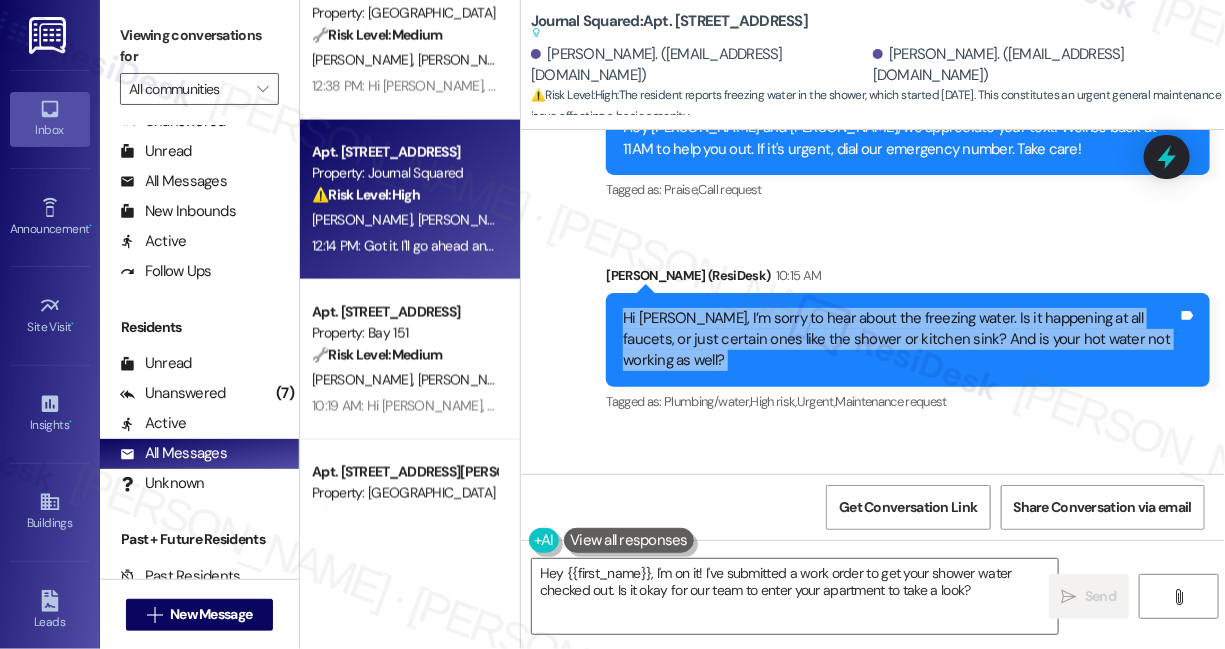 scroll, scrollTop: 55837, scrollLeft: 0, axis: vertical 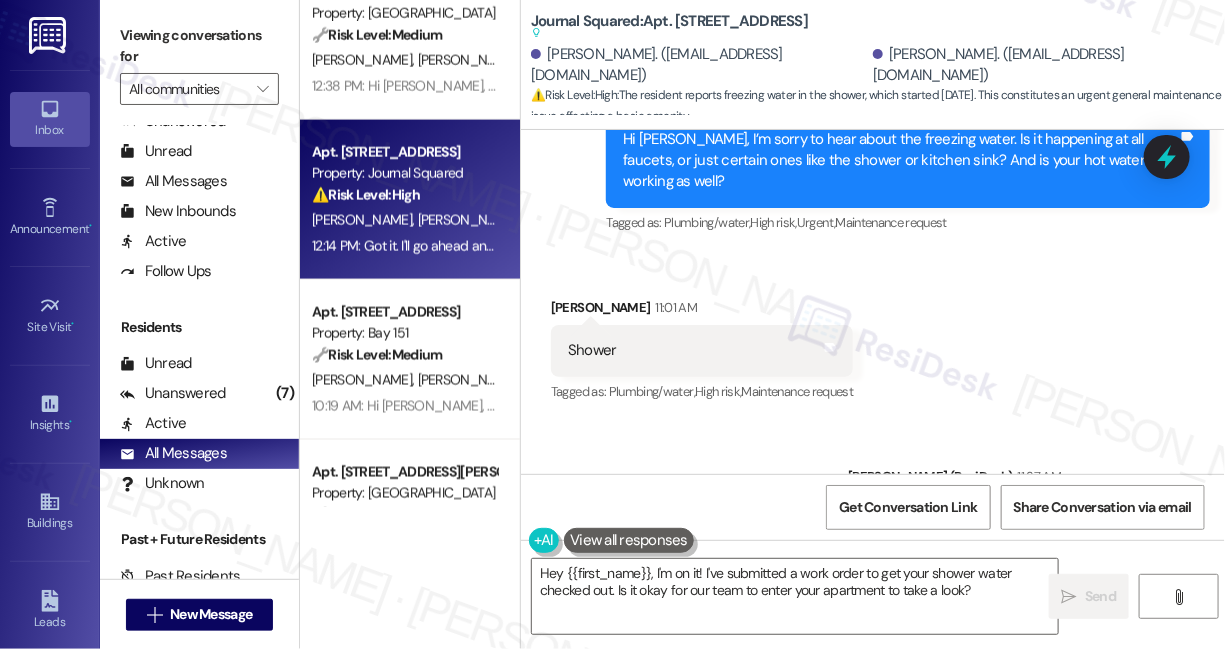 click on "Got it. I'll go ahead and submit a work order on your behalf. May I confirm if we have your permission to enter?" at bounding box center (900, 838) 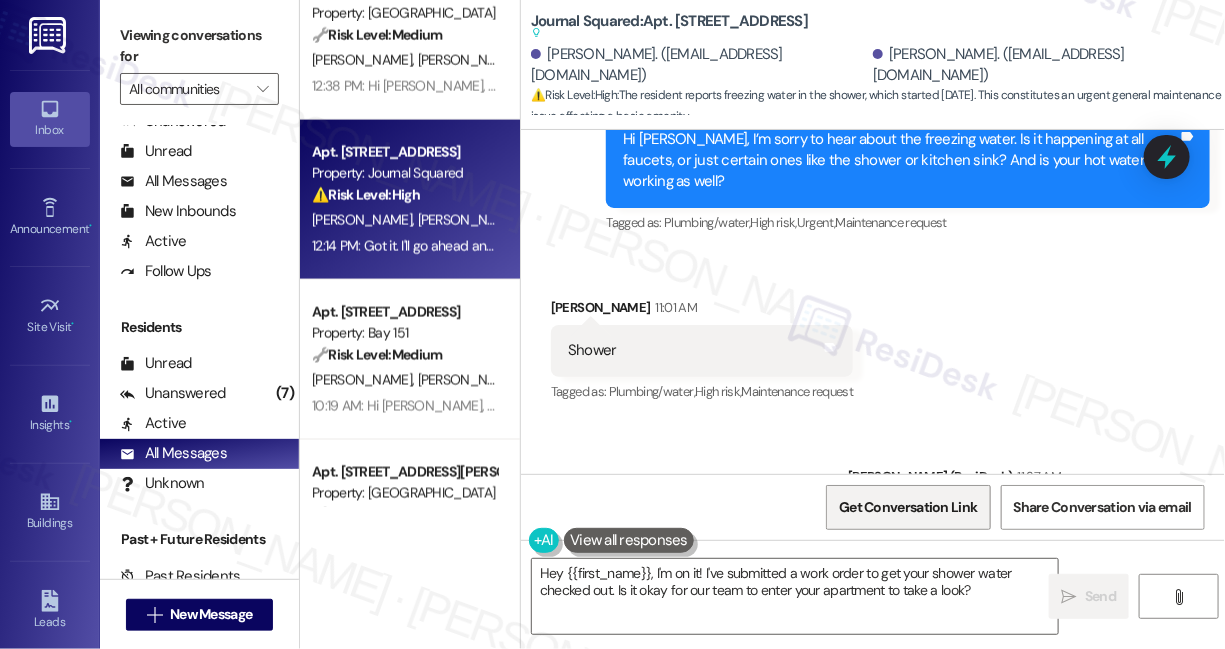 click on "Get Conversation Link" at bounding box center (908, 507) 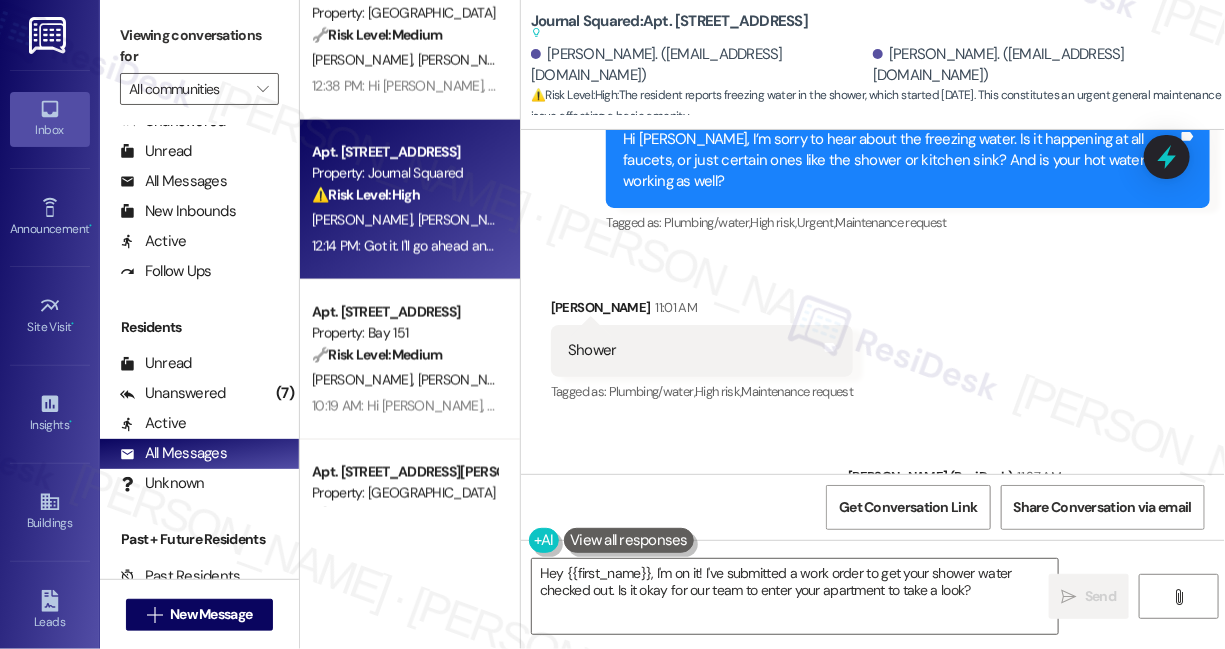 click on "Sent via SMS [PERSON_NAME]  (ResiDesk) 12:14 PM Got it. I'll go ahead and submit a work order on your behalf. May I confirm if we have your permission to enter? Tags and notes Tagged as:   Maintenance ,  Click to highlight conversations about Maintenance Work order request ,  Click to highlight conversations about Work order request Apartment entry Click to highlight conversations about Apartment entry" at bounding box center [873, 824] 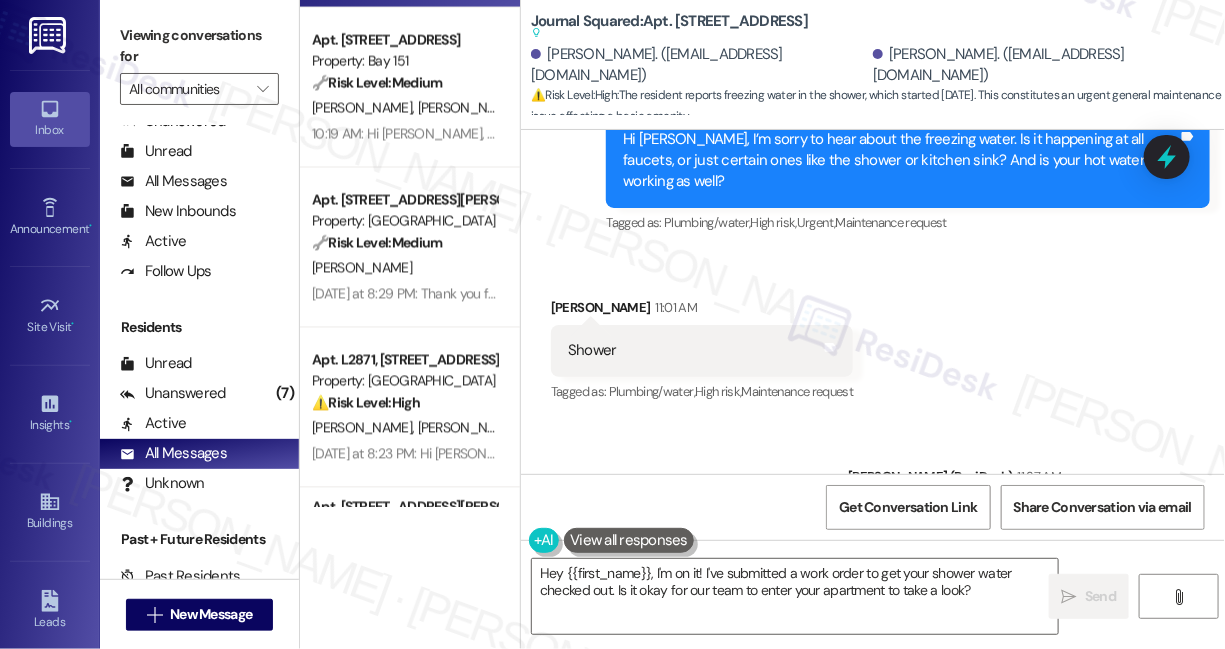 scroll, scrollTop: 1636, scrollLeft: 0, axis: vertical 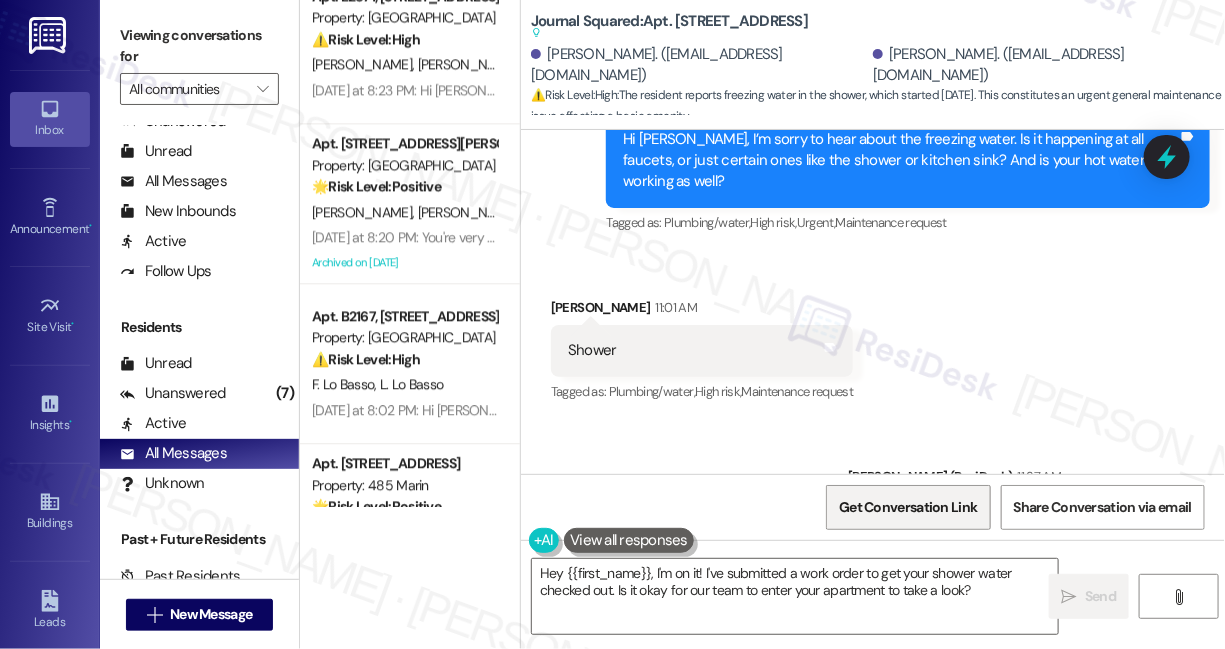 click on "Get Conversation Link" at bounding box center (908, 507) 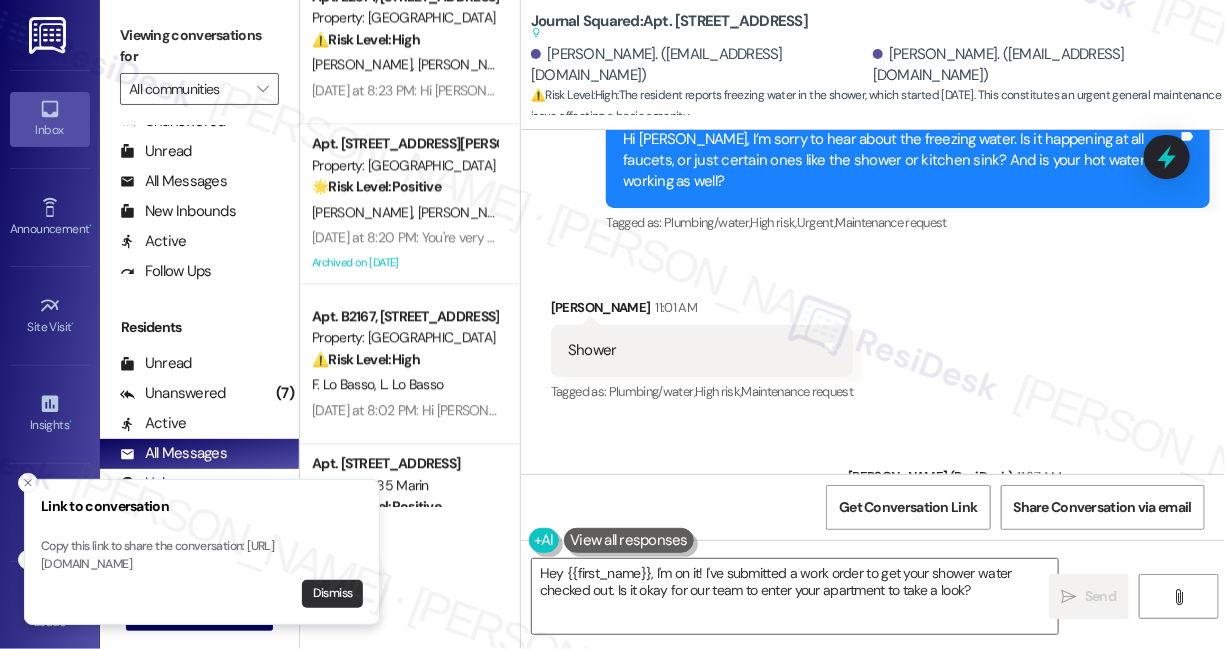 click on "Dismiss" at bounding box center [332, 594] 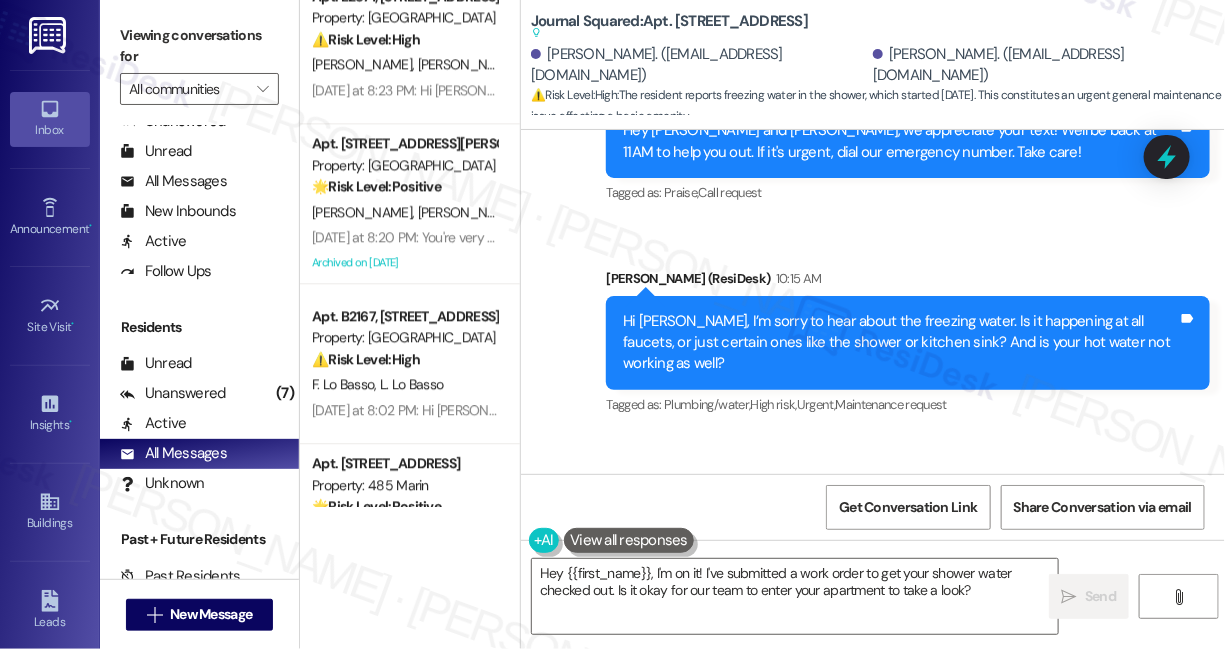 scroll, scrollTop: 55382, scrollLeft: 0, axis: vertical 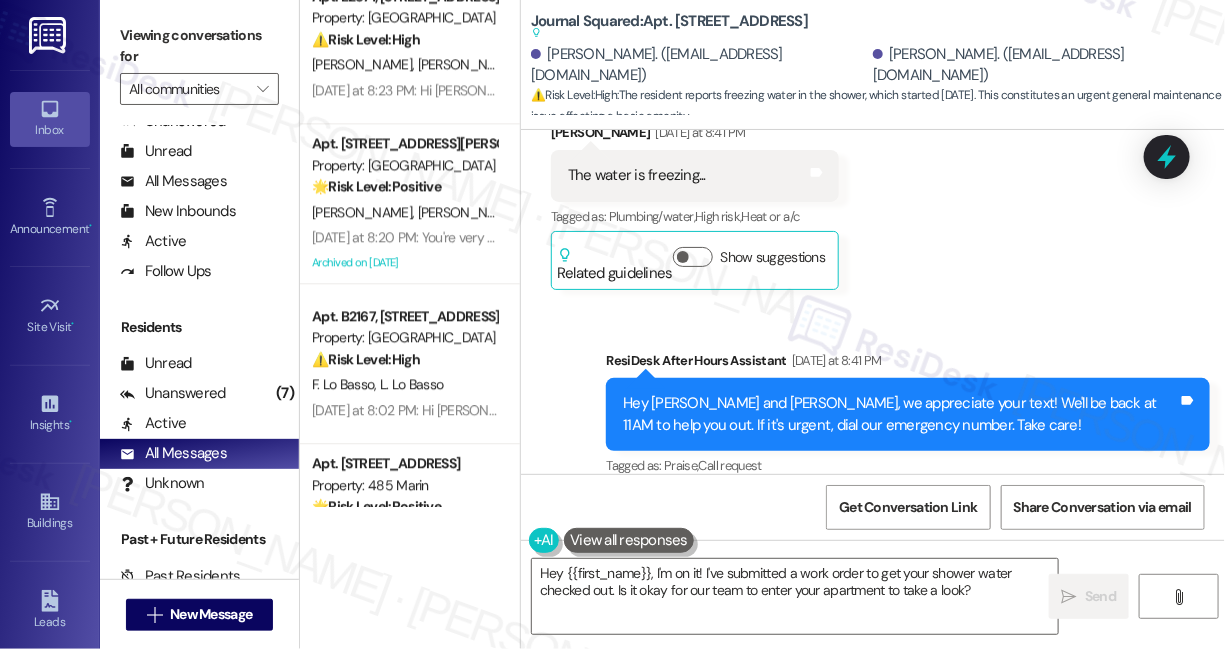 click on "Hi [PERSON_NAME], I’m sorry to hear about the freezing water. Is it happening at all faucets, or just certain ones like the shower or kitchen sink? And is your hot water not working as well?" at bounding box center [900, 616] 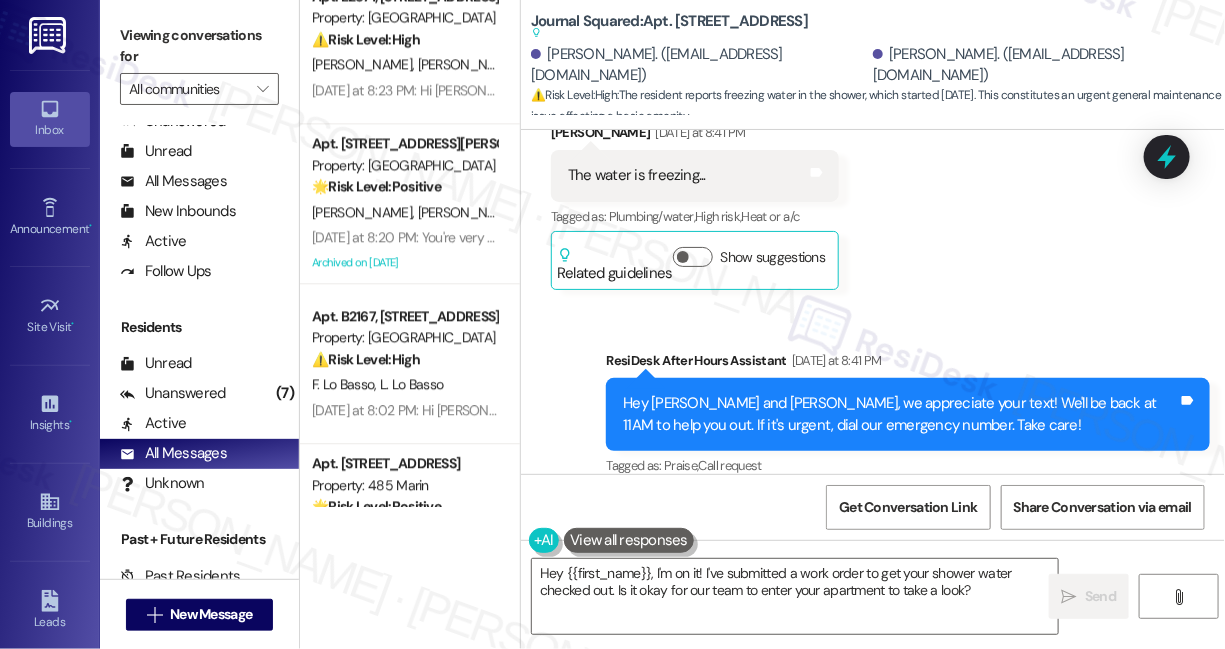 scroll, scrollTop: 55837, scrollLeft: 0, axis: vertical 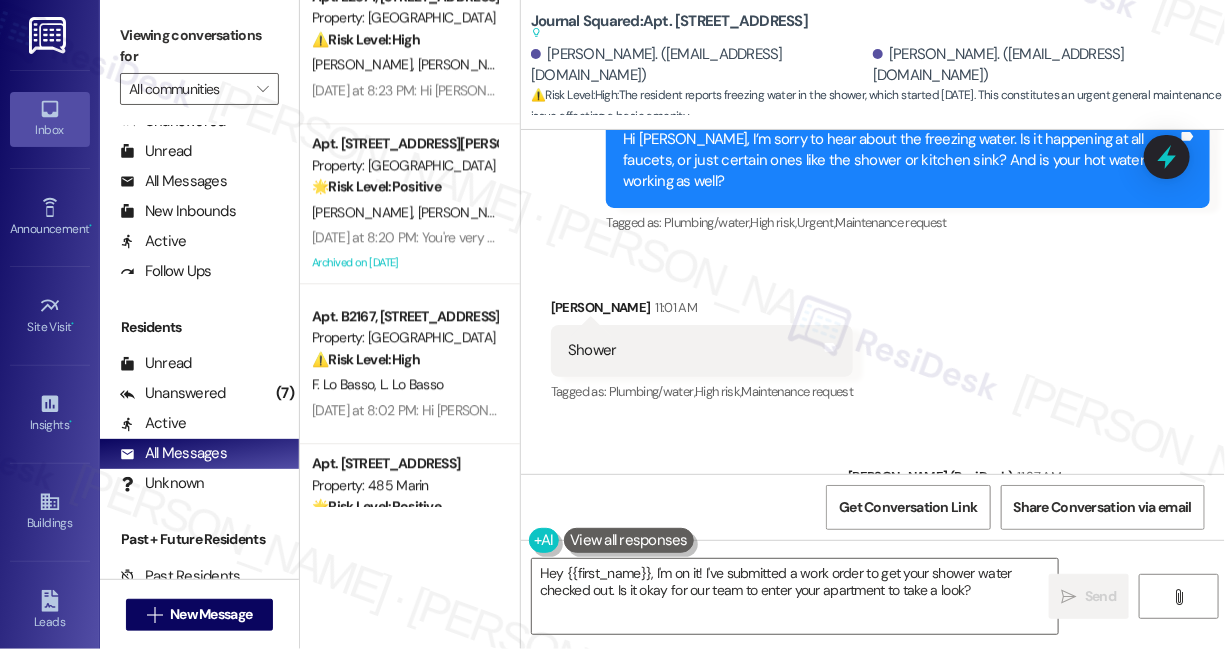 click on "Got it. I'll go ahead and submit a work order on your behalf. May I confirm if we have your permission to enter?" at bounding box center (900, 838) 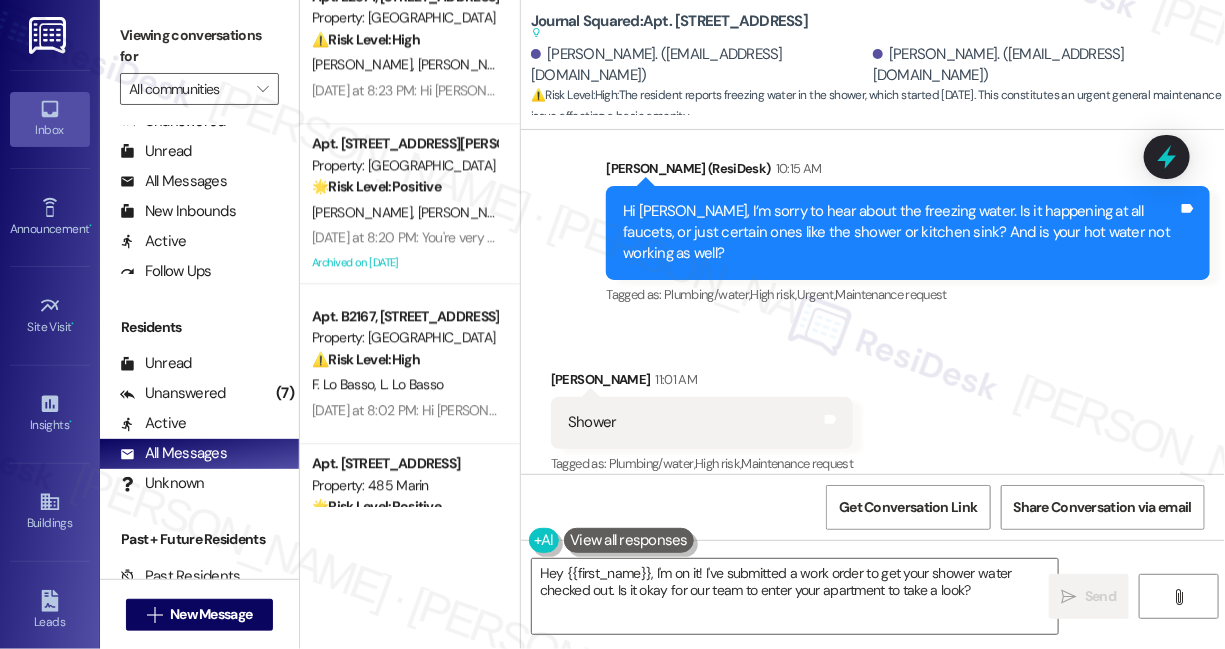 scroll, scrollTop: 55837, scrollLeft: 0, axis: vertical 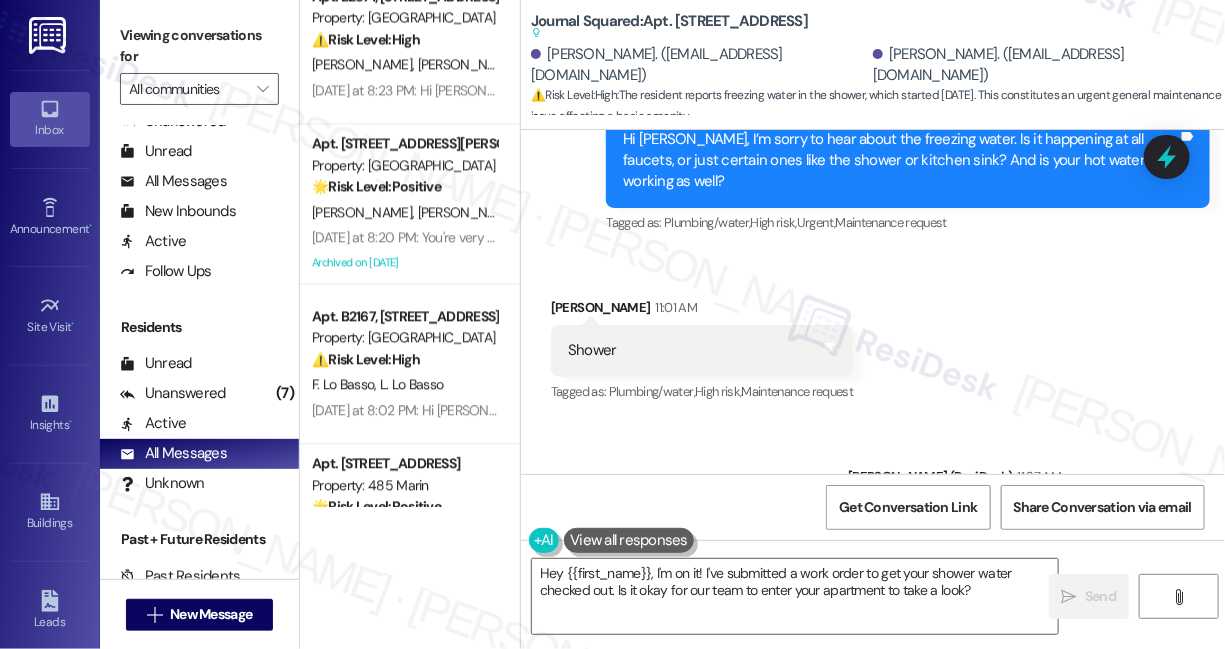 click on "Got it. I'll go ahead and submit a work order on your behalf. May I confirm if we have your permission to enter?" at bounding box center [900, 838] 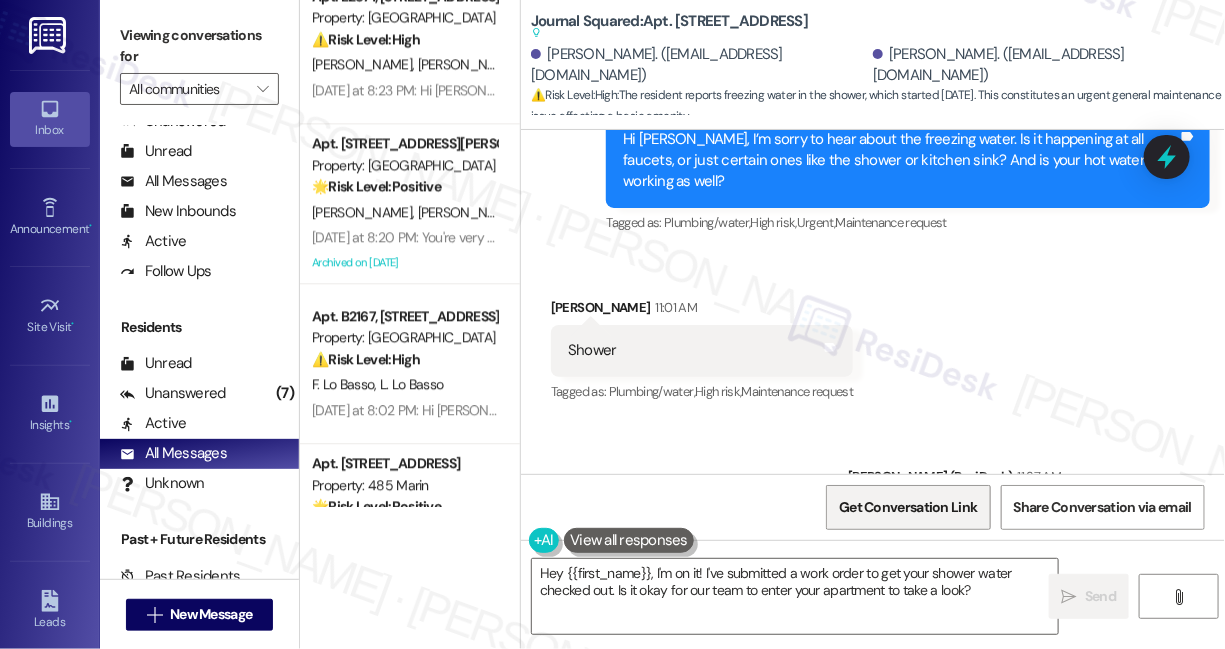 click on "Get Conversation Link" at bounding box center (908, 507) 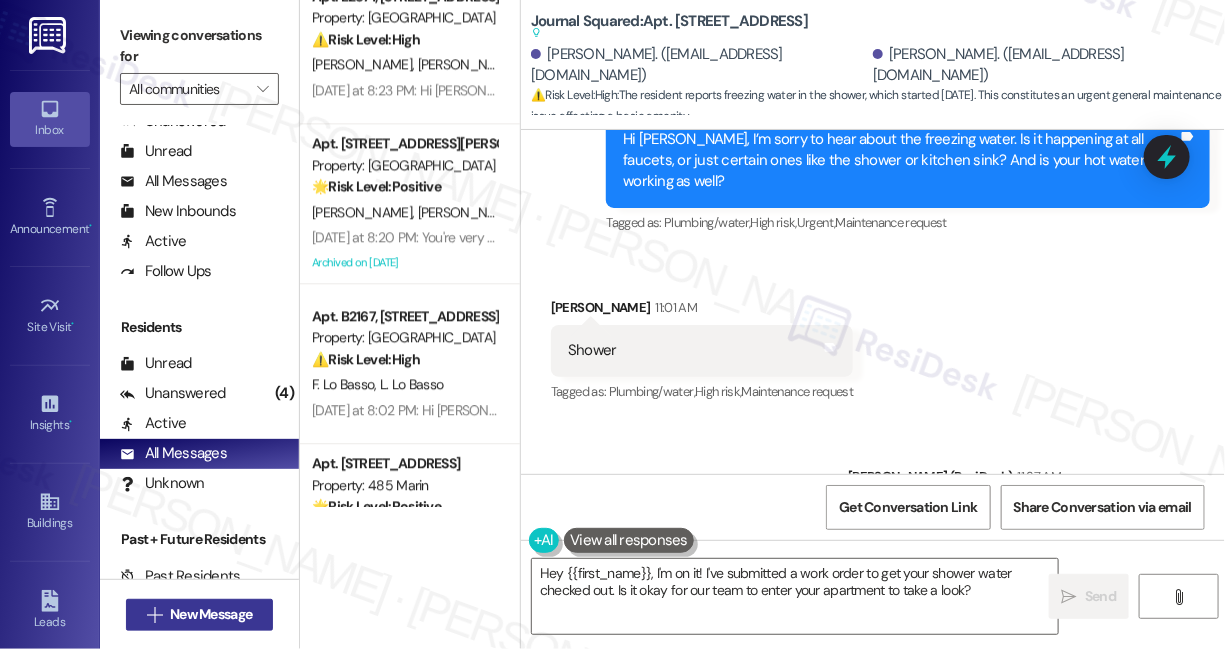 click on "New Message" at bounding box center (211, 614) 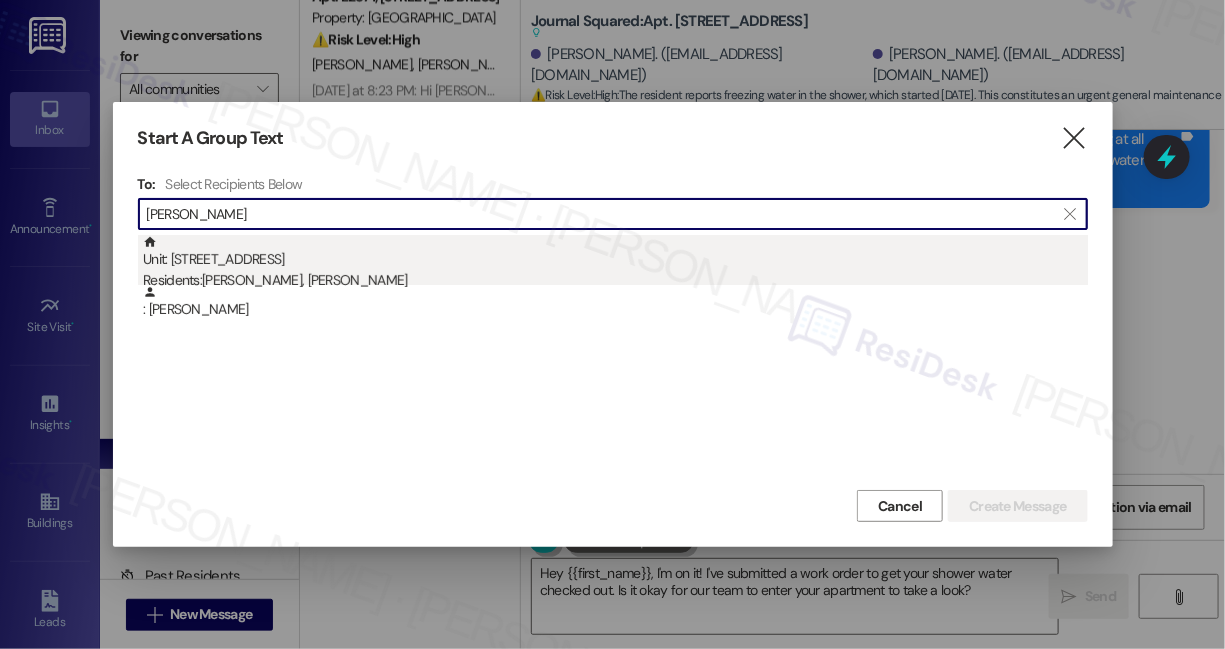 type on "[PERSON_NAME]" 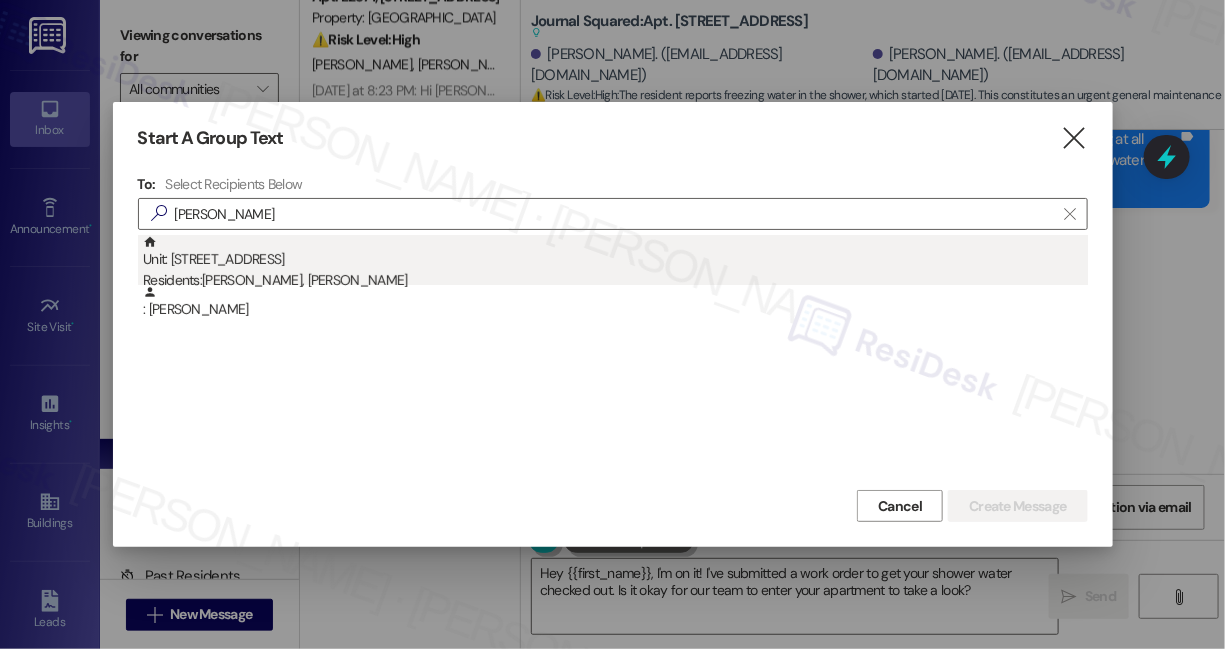 click on "Residents:  [PERSON_NAME], [PERSON_NAME]" at bounding box center (615, 280) 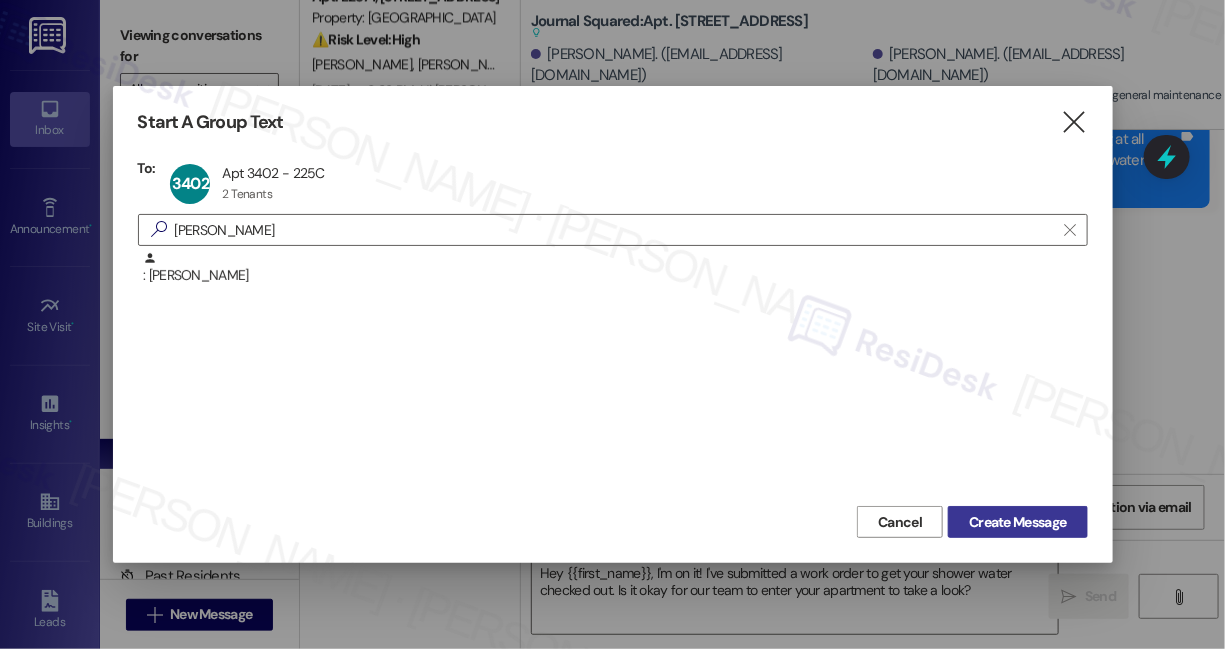 click on "Create Message" at bounding box center [1017, 522] 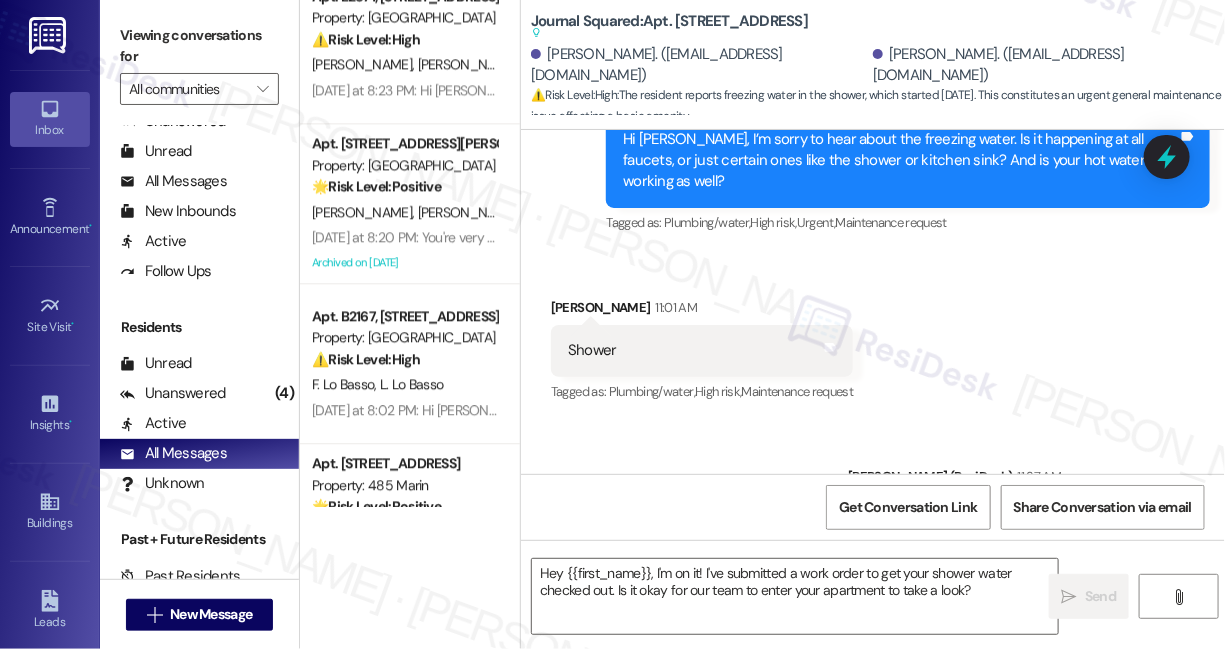 type on "Fetching suggested responses. Please feel free to read through the conversation in the meantime." 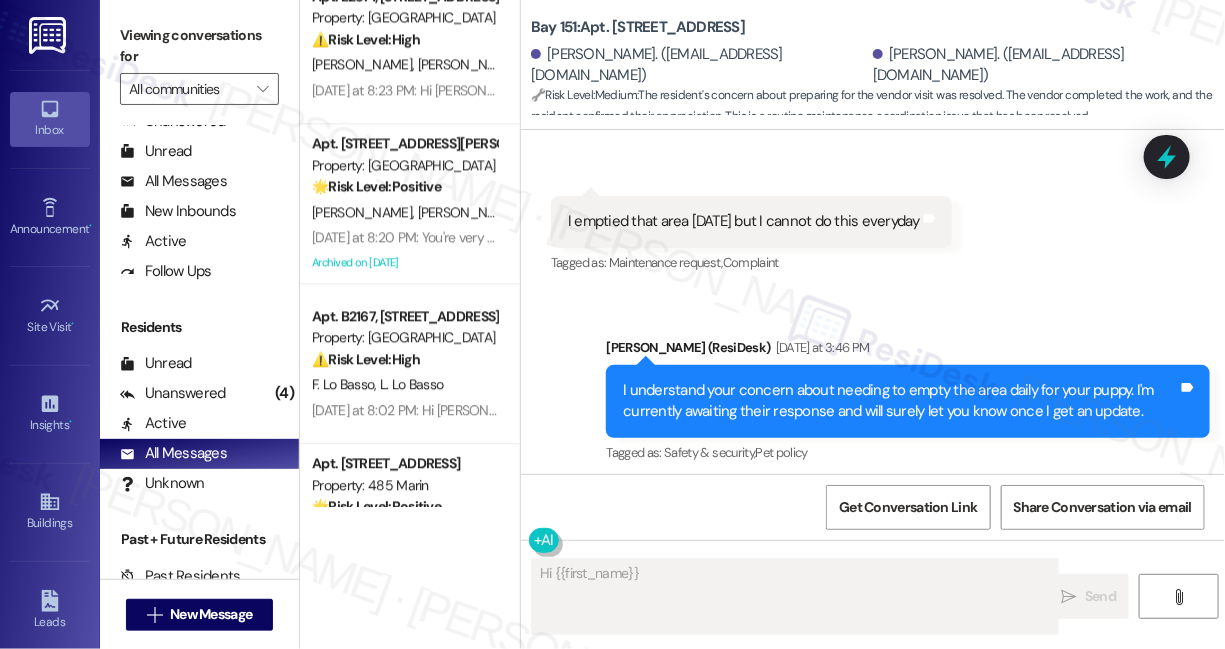 scroll, scrollTop: 43947, scrollLeft: 0, axis: vertical 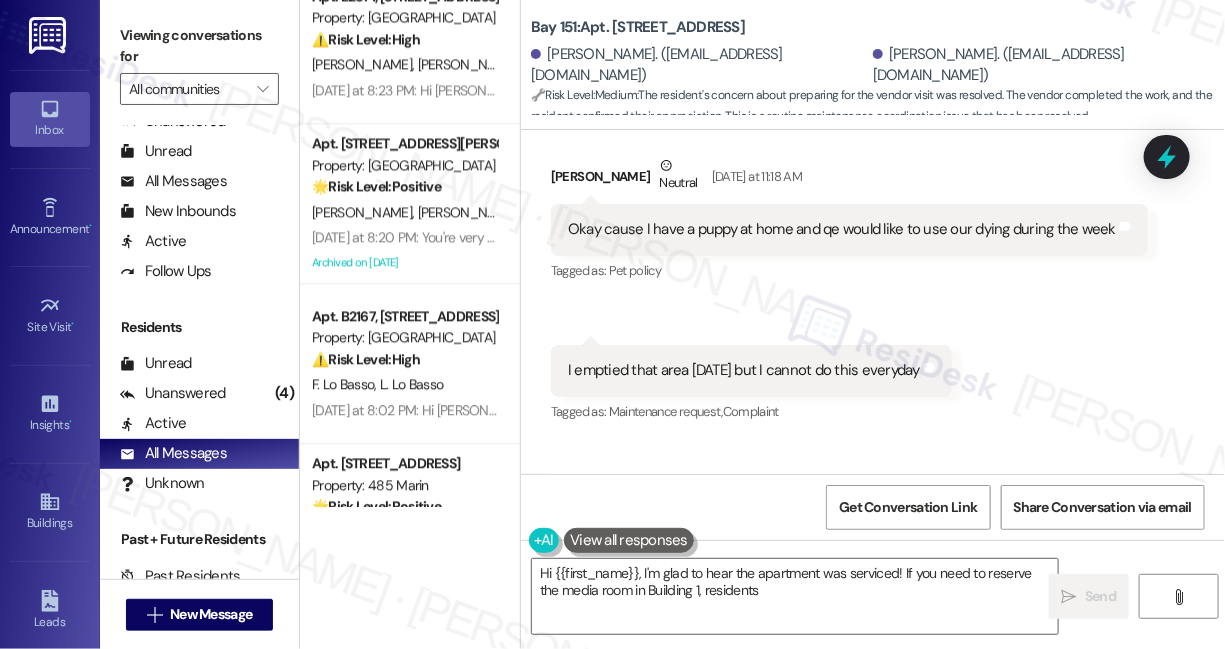 click on "Hide Suggestions" at bounding box center (898, 832) 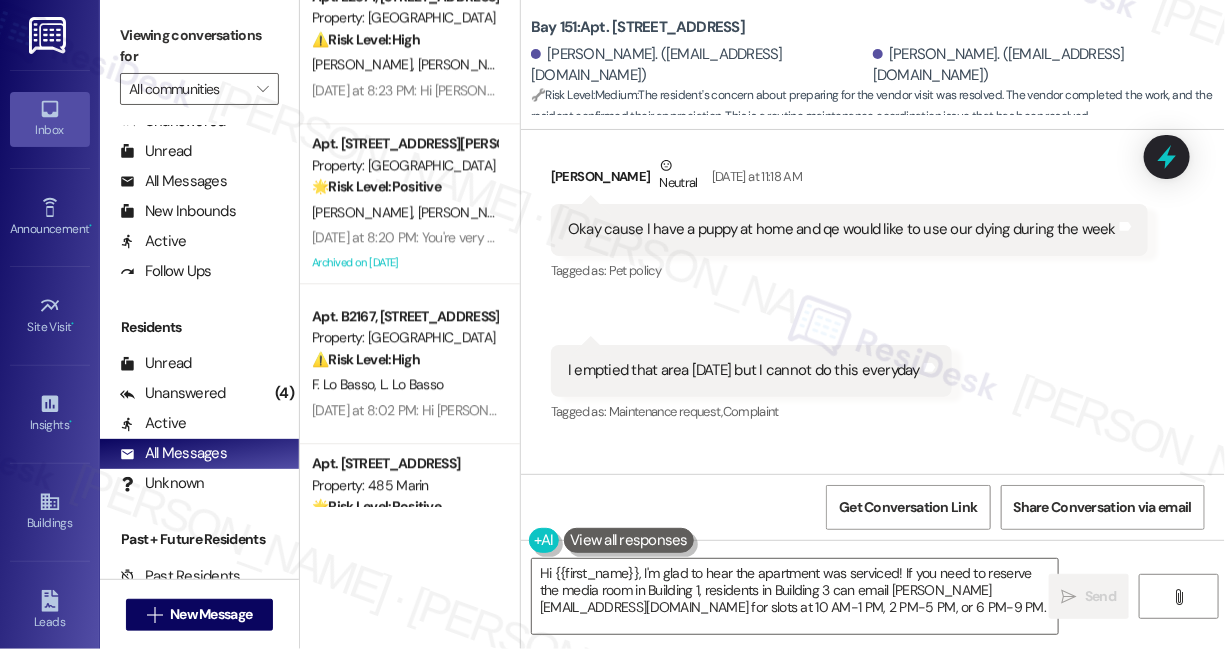 click on "[PERSON_NAME] [DATE] at 4:01 PM" at bounding box center [853, 690] 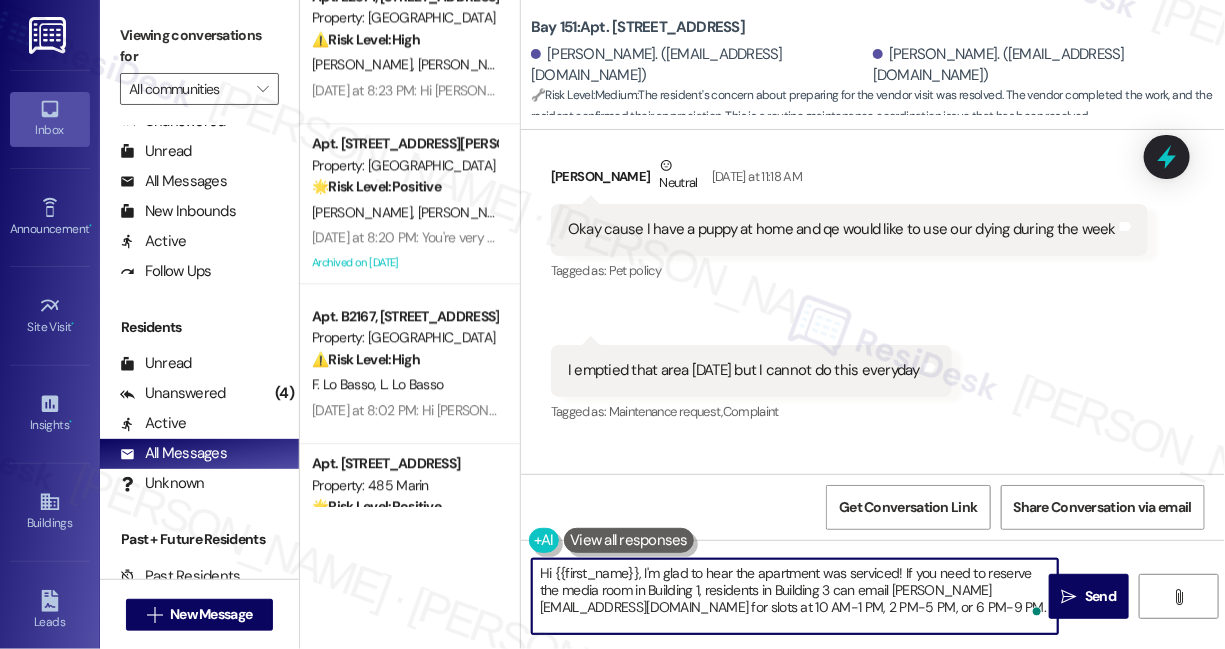 drag, startPoint x: 555, startPoint y: 575, endPoint x: 637, endPoint y: 560, distance: 83.360664 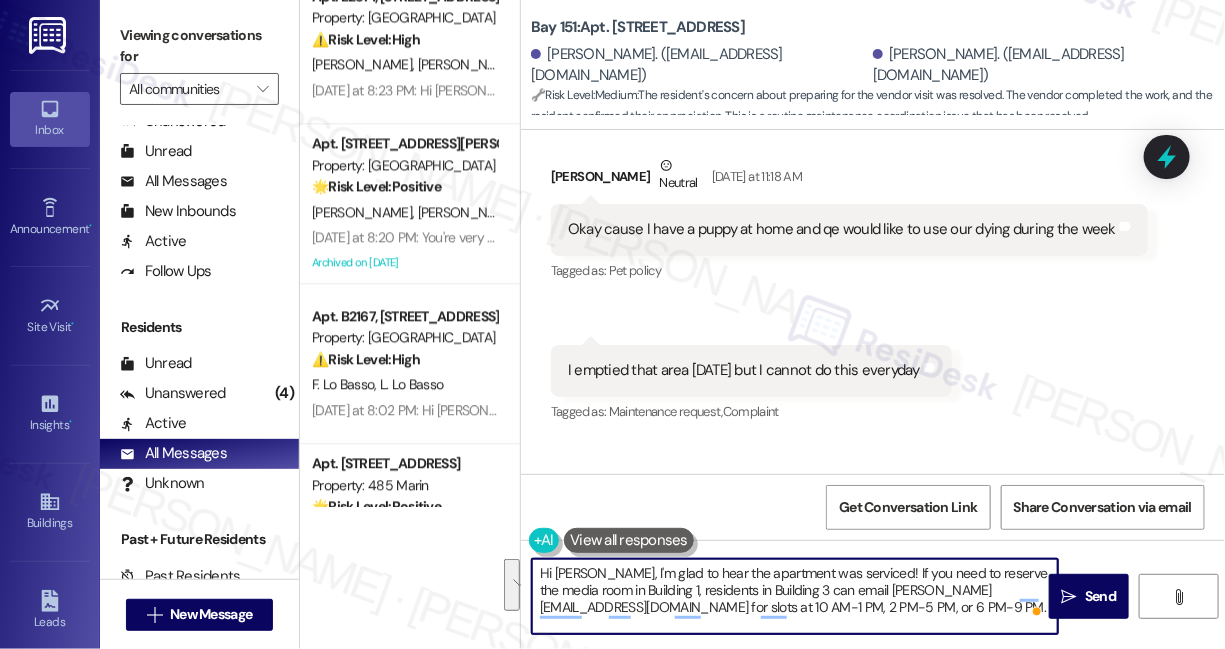 drag, startPoint x: 825, startPoint y: 603, endPoint x: 937, endPoint y: 568, distance: 117.341385 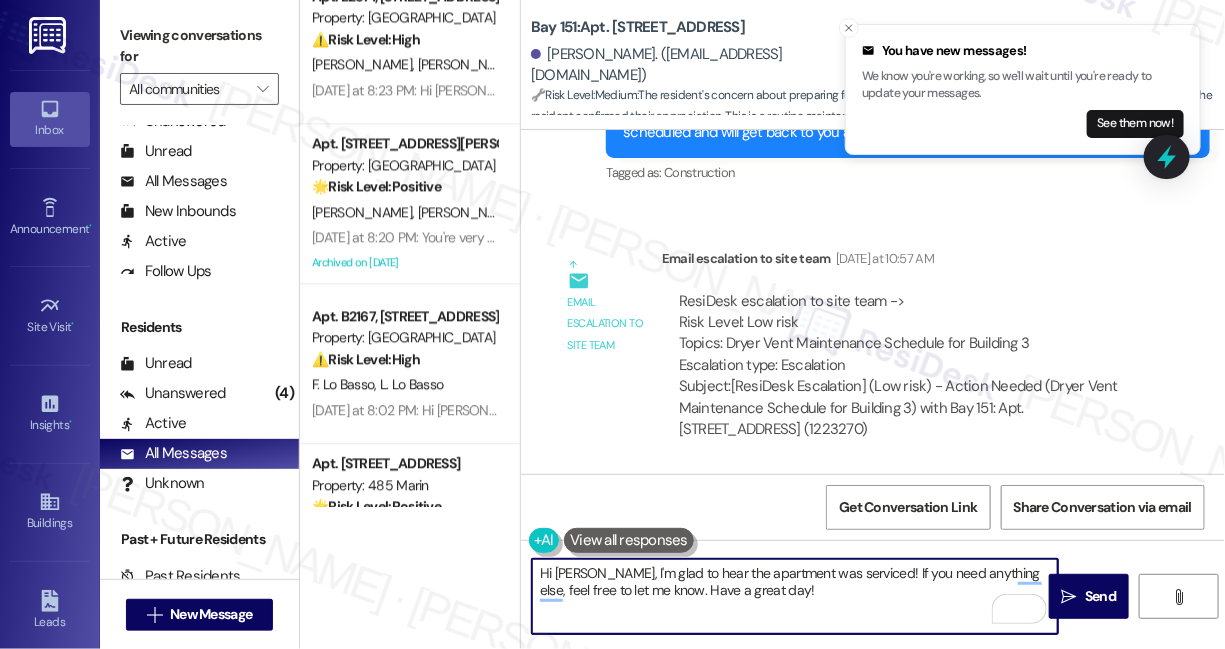 scroll, scrollTop: 43052, scrollLeft: 0, axis: vertical 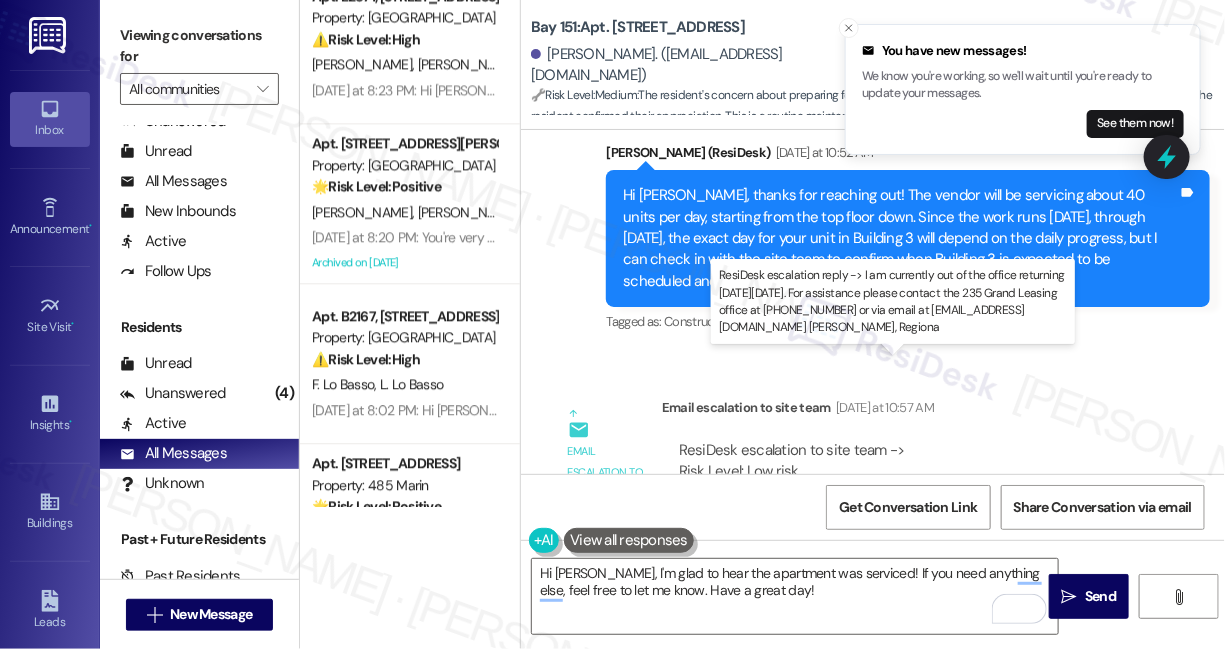 drag, startPoint x: 746, startPoint y: 391, endPoint x: 906, endPoint y: 387, distance: 160.04999 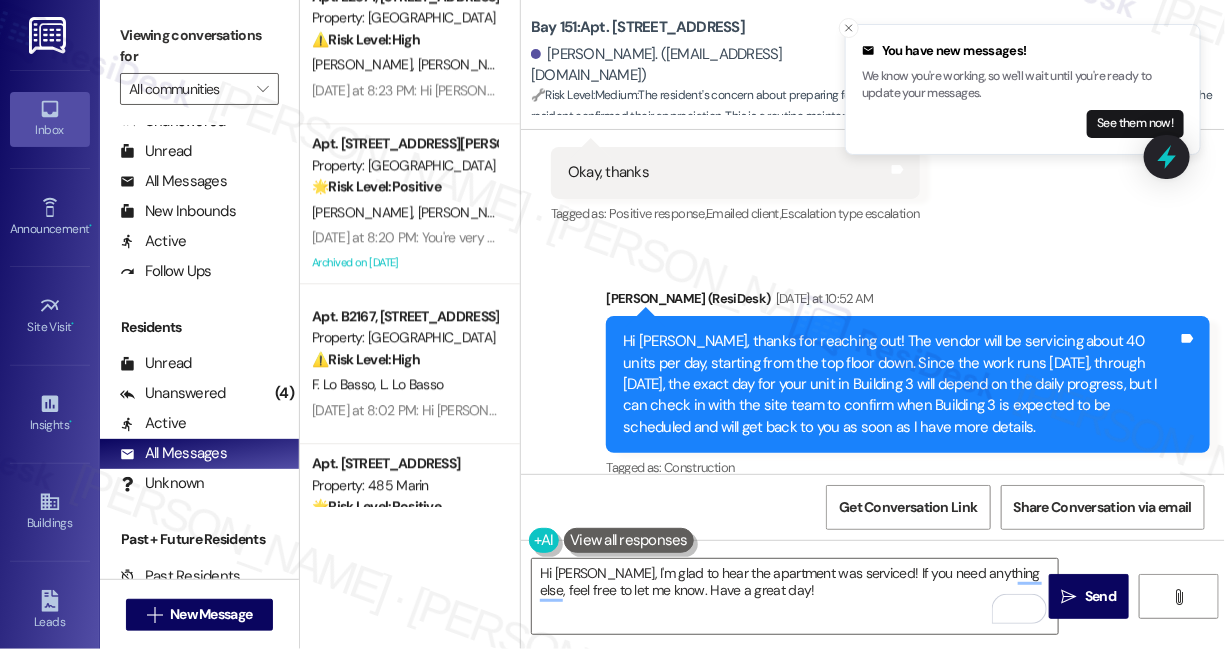 scroll, scrollTop: 42779, scrollLeft: 0, axis: vertical 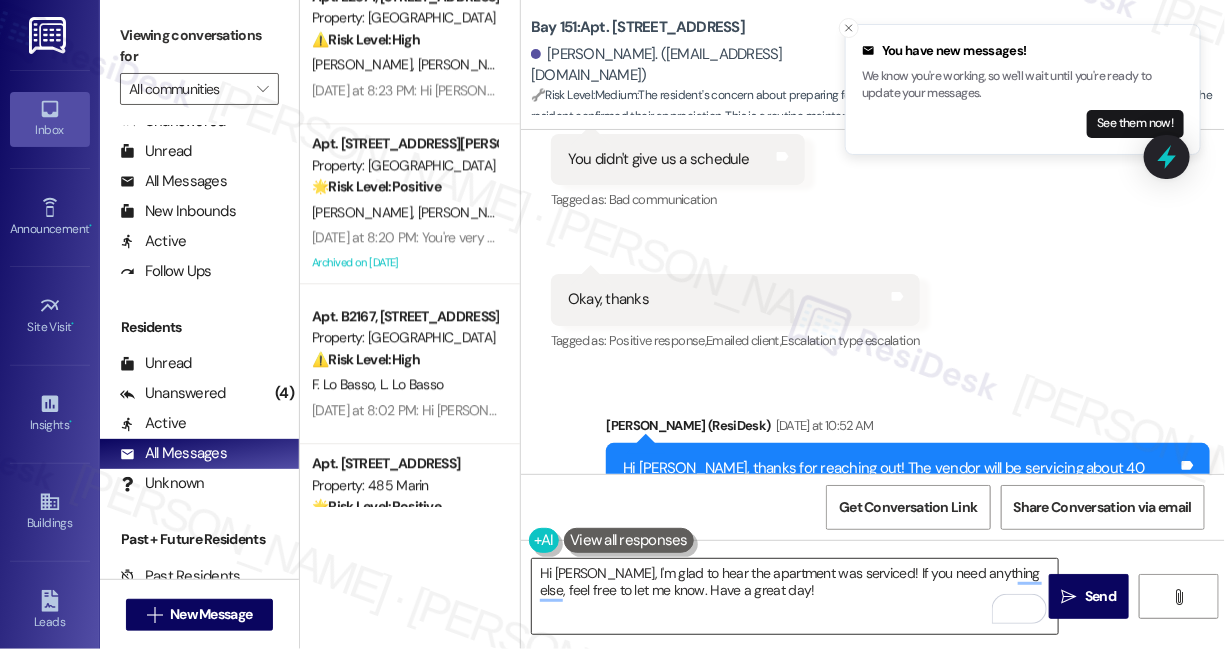 click on "Hi [PERSON_NAME], I'm glad to hear the apartment was serviced! If you need anything else, feel free to let me know. Have a great day!" at bounding box center (795, 596) 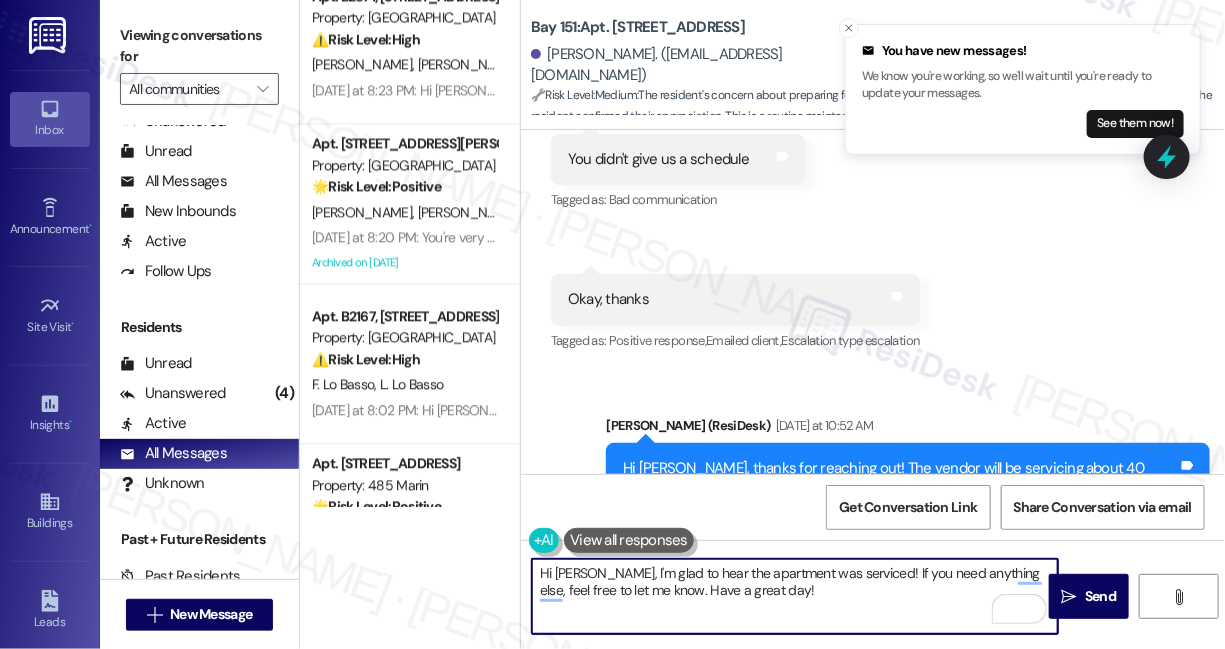 click on "Hi [PERSON_NAME], I'm glad to hear the apartment was serviced! If you need anything else, feel free to let me know. Have a great day!" at bounding box center [795, 596] 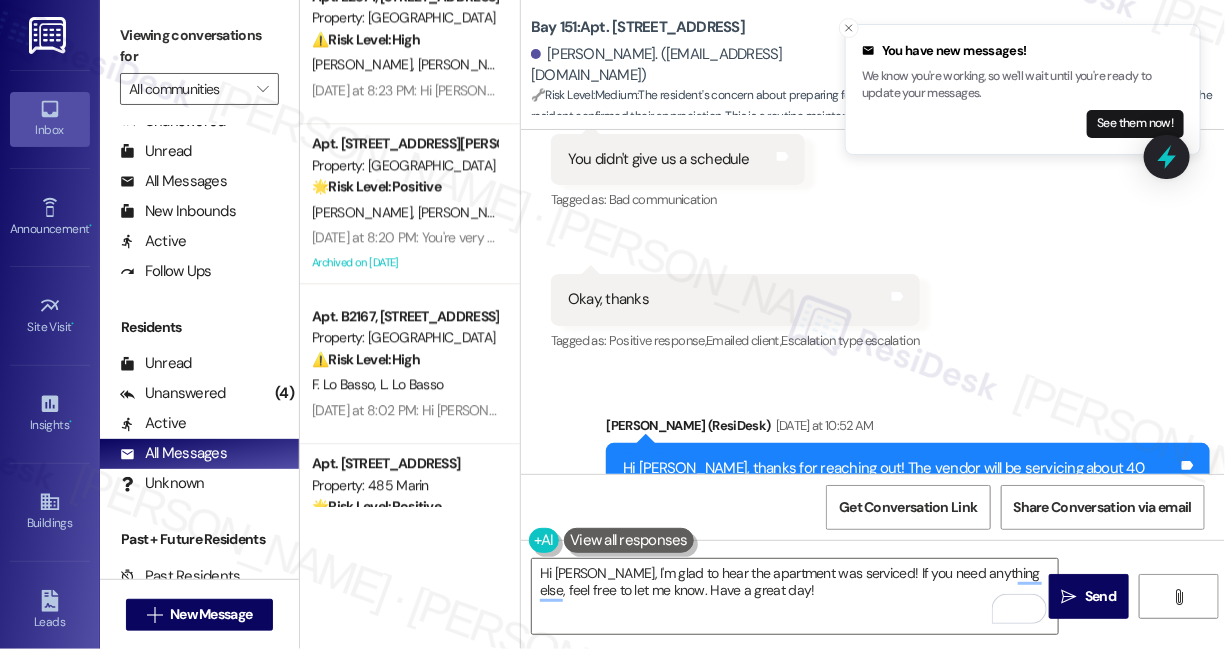 click on "ResiDesk escalation to site team ->
Risk Level: Low risk
Topics: Dryer Vent Maintenance Schedule for Building 3
Escalation type: Escalation" at bounding box center (908, 756) 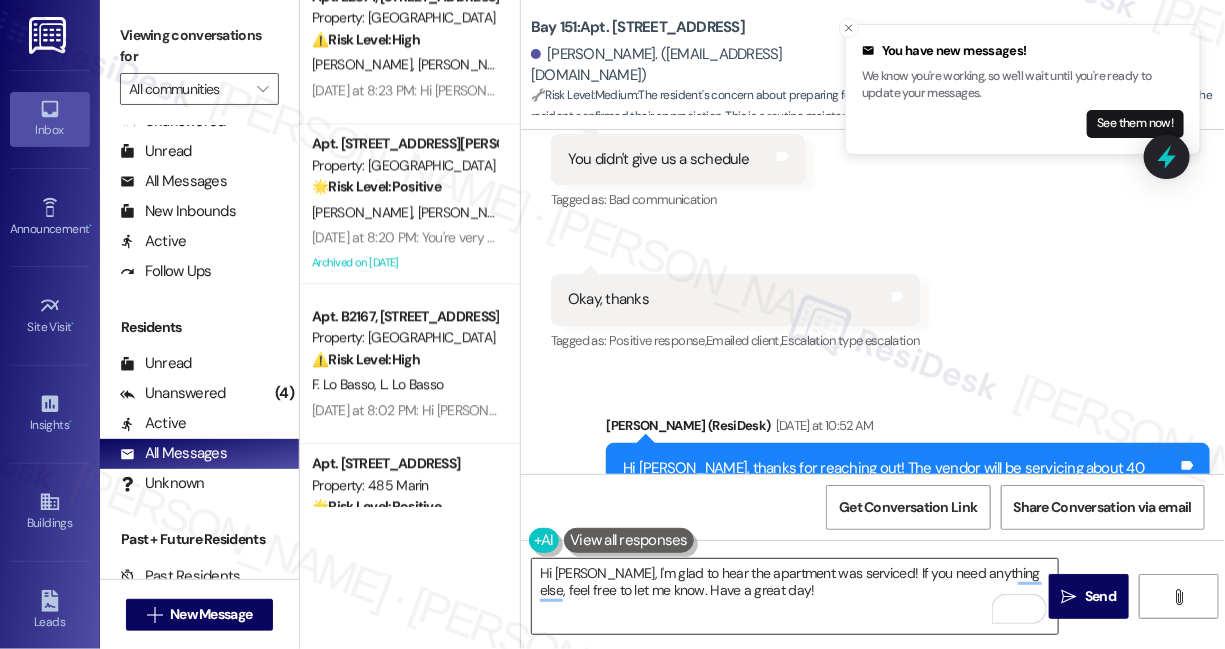 click on "Hi [PERSON_NAME], I'm glad to hear the apartment was serviced! If you need anything else, feel free to let me know. Have a great day!" at bounding box center [795, 596] 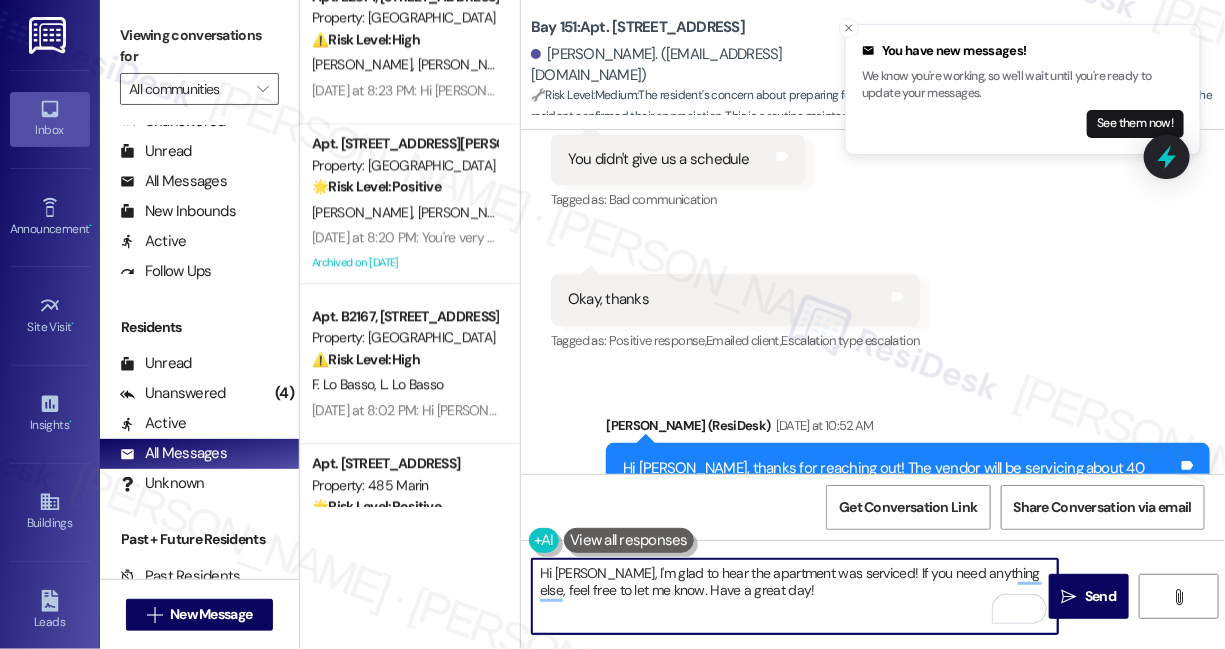 click on "Hi [PERSON_NAME], I'm glad to hear the apartment was serviced! If you need anything else, feel free to let me know. Have a great day!" at bounding box center [795, 596] 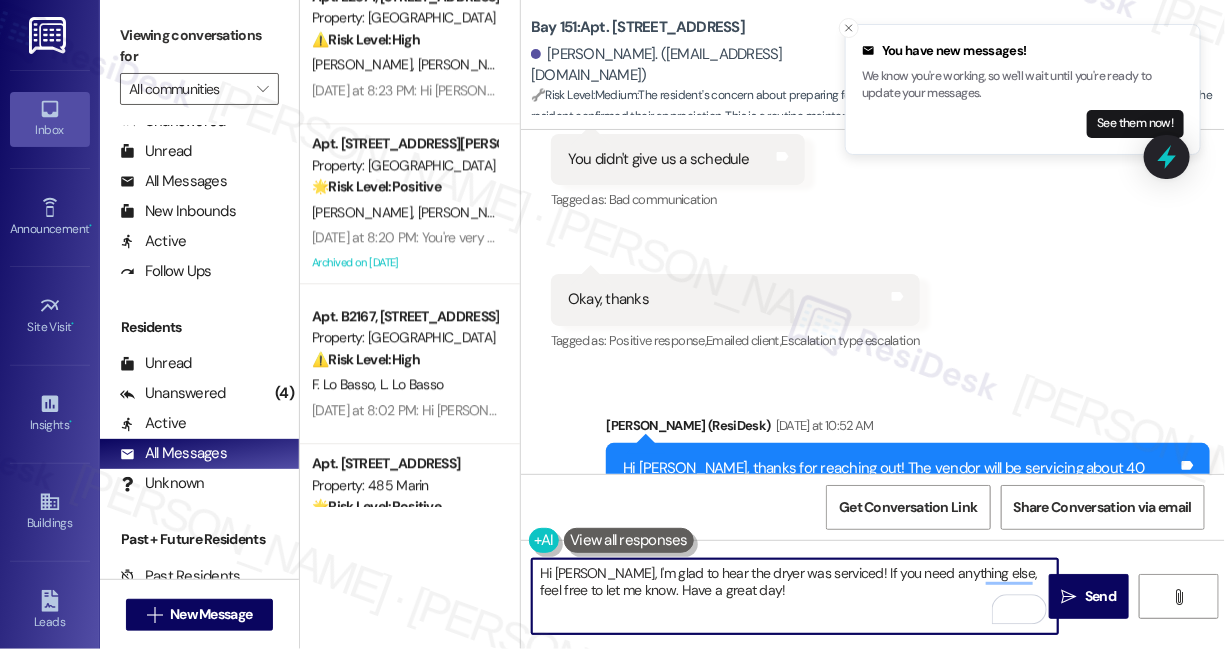 click on "Hi [PERSON_NAME], I'm glad to hear the dryer was serviced! If you need anything else, feel free to let me know. Have a great day!" at bounding box center [795, 596] 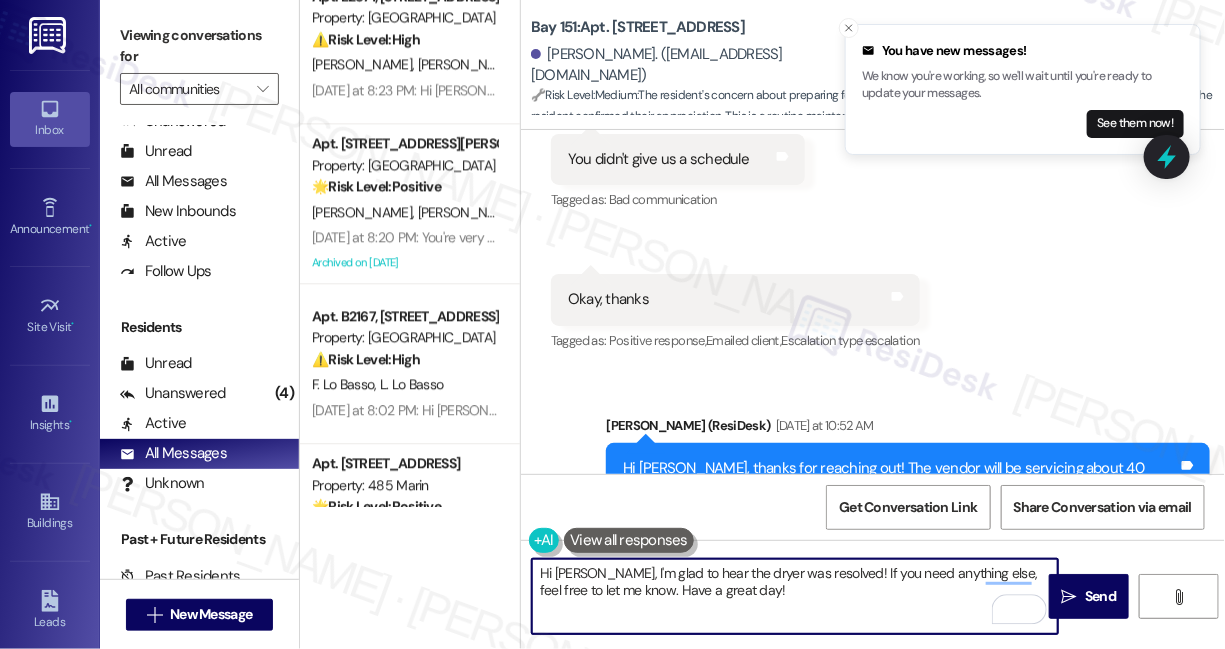 click on "Hi [PERSON_NAME], I'm glad to hear the dryer was resolved! If you need anything else, feel free to let me know. Have a great day!" at bounding box center (795, 596) 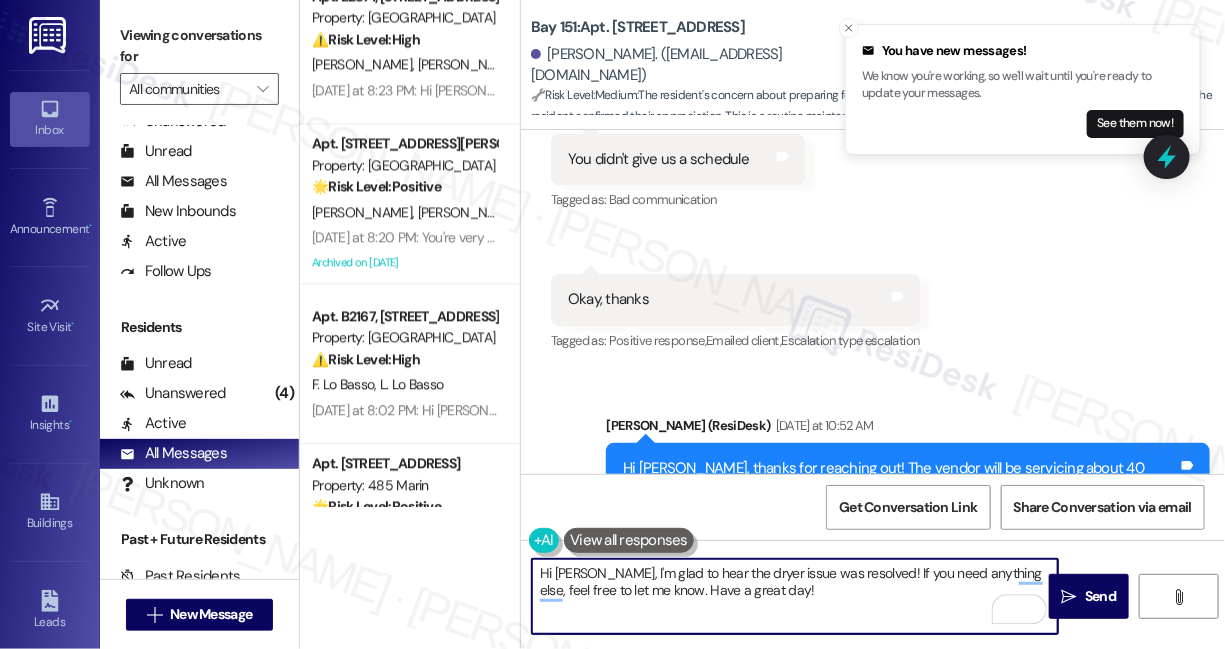 click on "Hi [PERSON_NAME], I'm glad to hear the dryer issue was resolved! If you need anything else, feel free to let me know. Have a great day!" at bounding box center [795, 596] 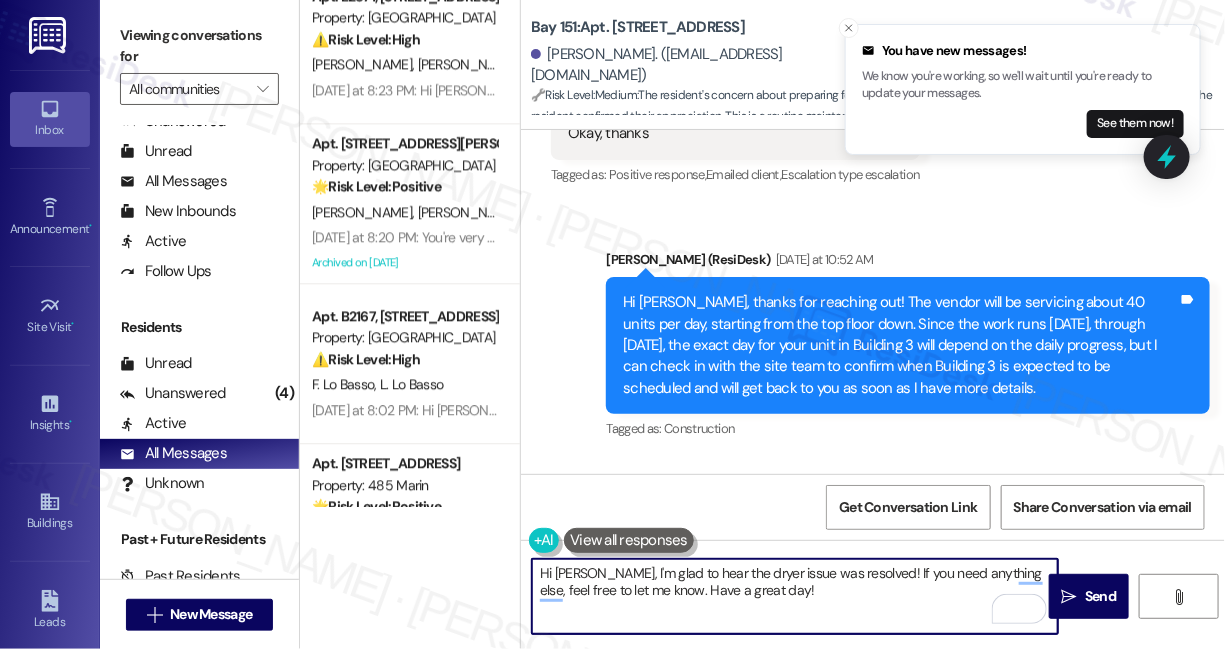 scroll, scrollTop: 43234, scrollLeft: 0, axis: vertical 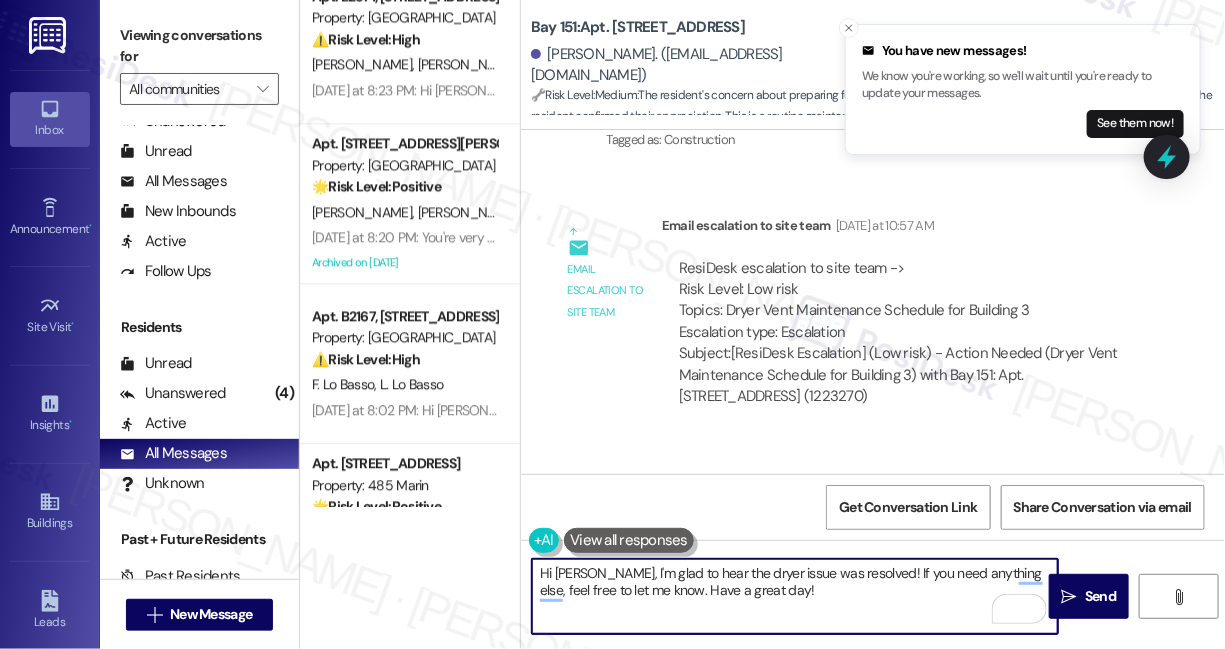 click on "Hi [PERSON_NAME], I'm glad to hear the dryer issue was resolved! If you need anything else, feel free to let me know. Have a great day!" at bounding box center (795, 596) 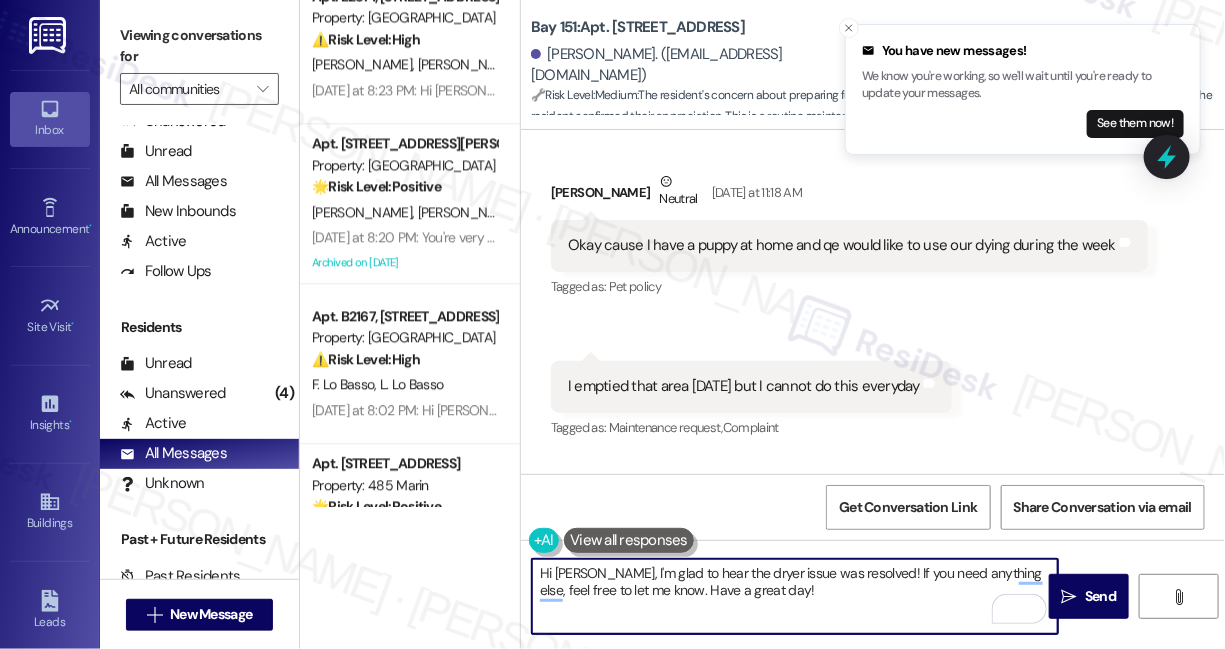 scroll, scrollTop: 43960, scrollLeft: 0, axis: vertical 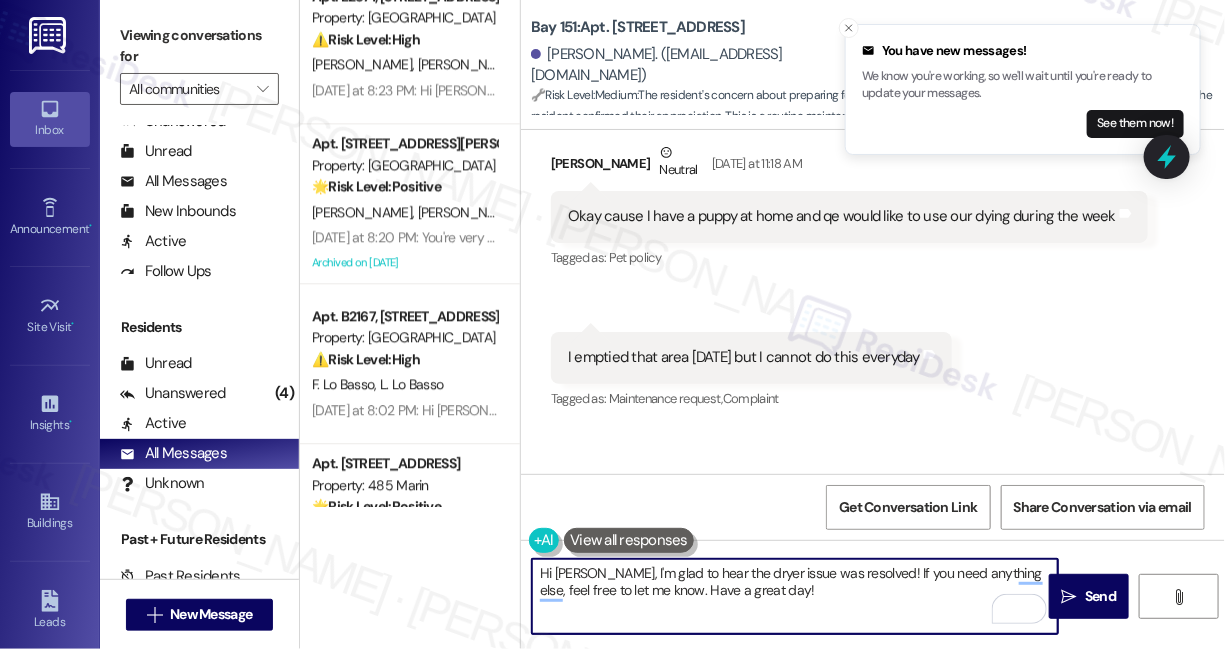 click on "Hi [PERSON_NAME], I'm glad to hear the dryer issue was resolved! If you need anything else, feel free to let me know. Have a great day!" at bounding box center (795, 596) 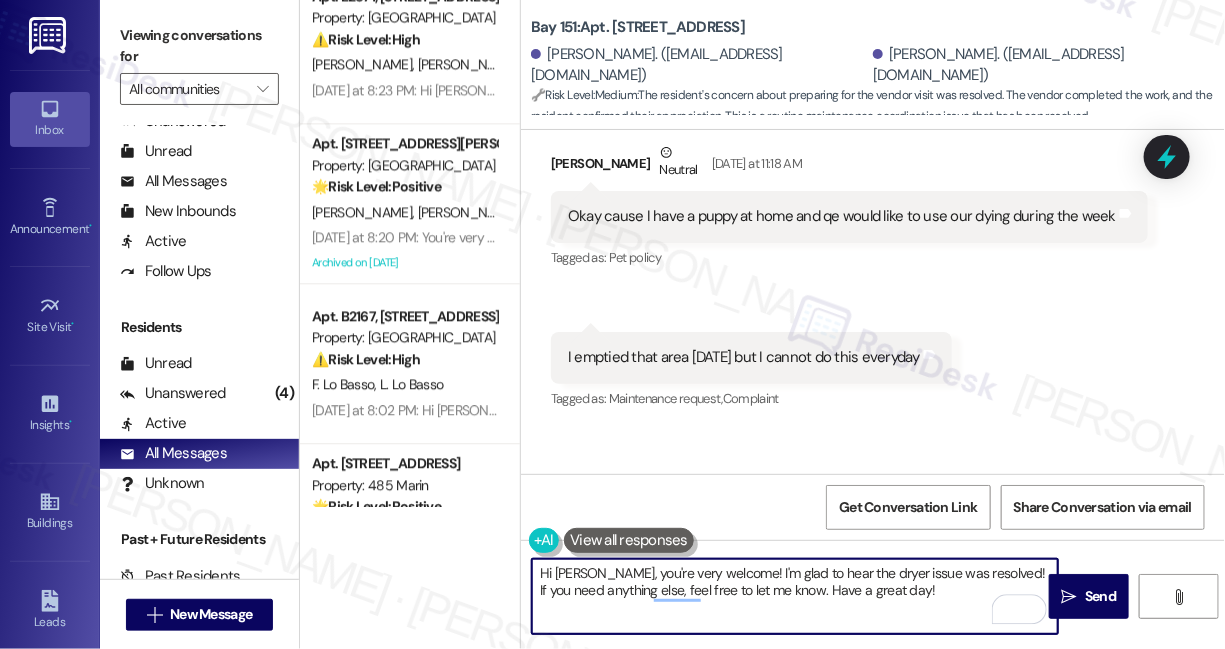 drag, startPoint x: 994, startPoint y: 574, endPoint x: 1016, endPoint y: 569, distance: 22.561028 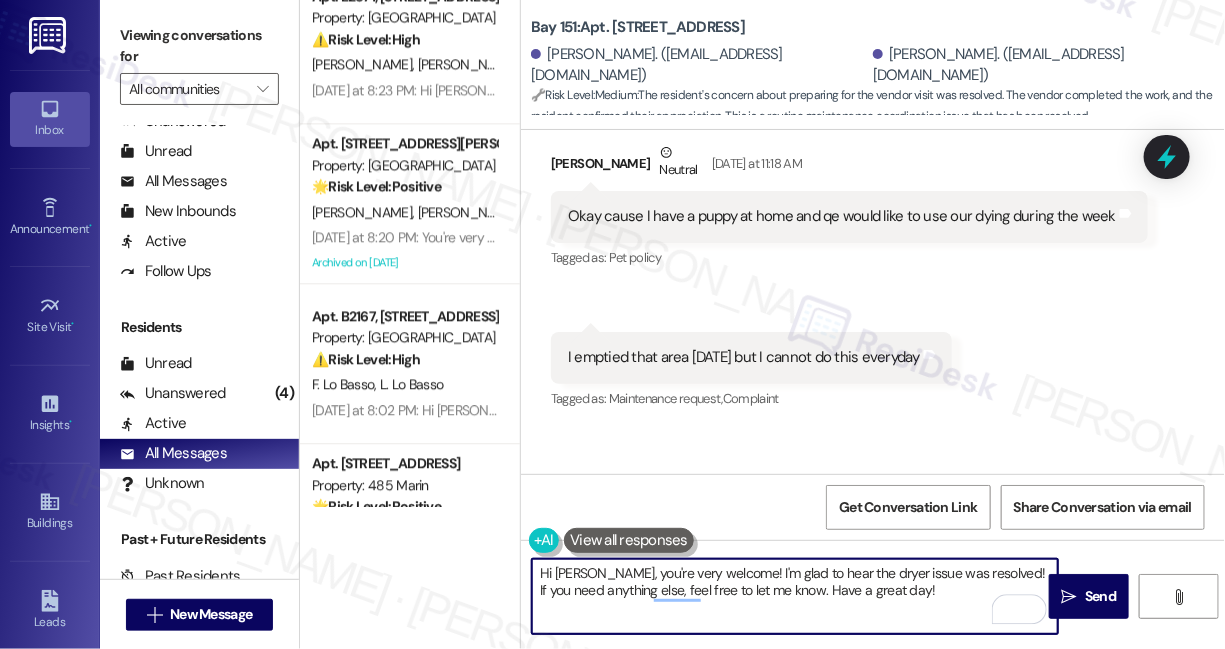 click on "Hi [PERSON_NAME], you're very welcome! I'm glad to hear the dryer issue was resolved! If you need anything else, feel free to let me know. Have a great day!" at bounding box center (795, 596) 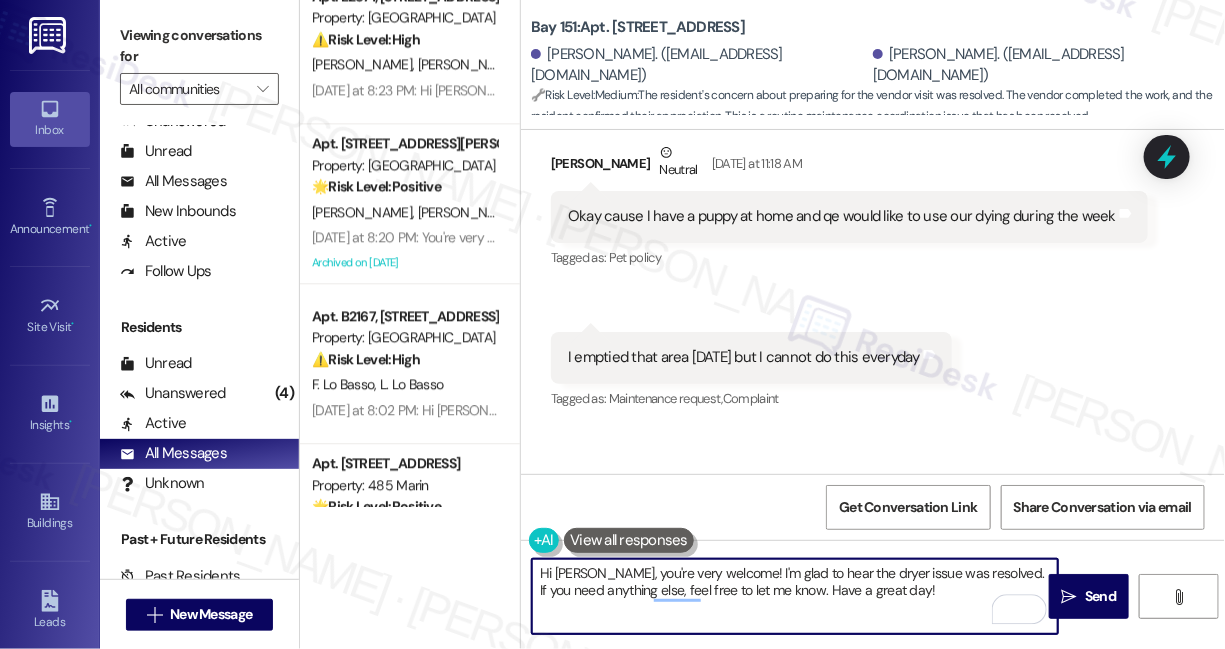 click on "Hi [PERSON_NAME], you're very welcome! I'm glad to hear the dryer issue was resolved. If you need anything else, feel free to let me know. Have a great day!" at bounding box center (795, 596) 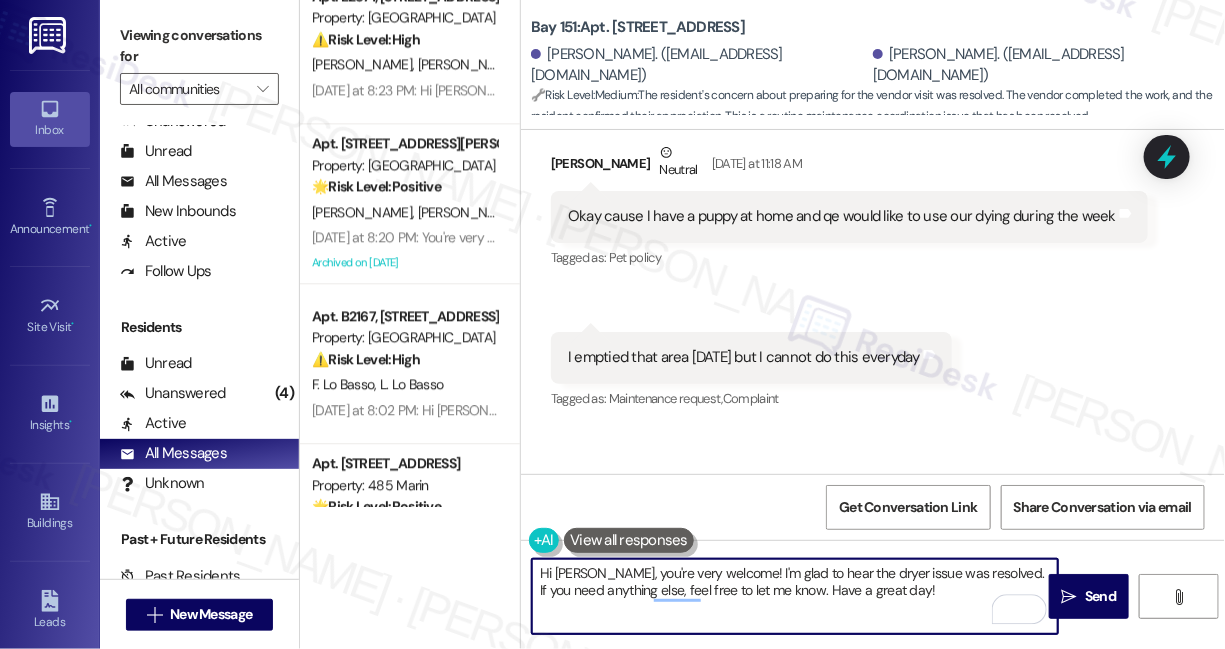 click on "Hi [PERSON_NAME], you're very welcome! I'm glad to hear the dryer issue was resolved. If you need anything else, feel free to let me know. Have a great day!" at bounding box center [795, 596] 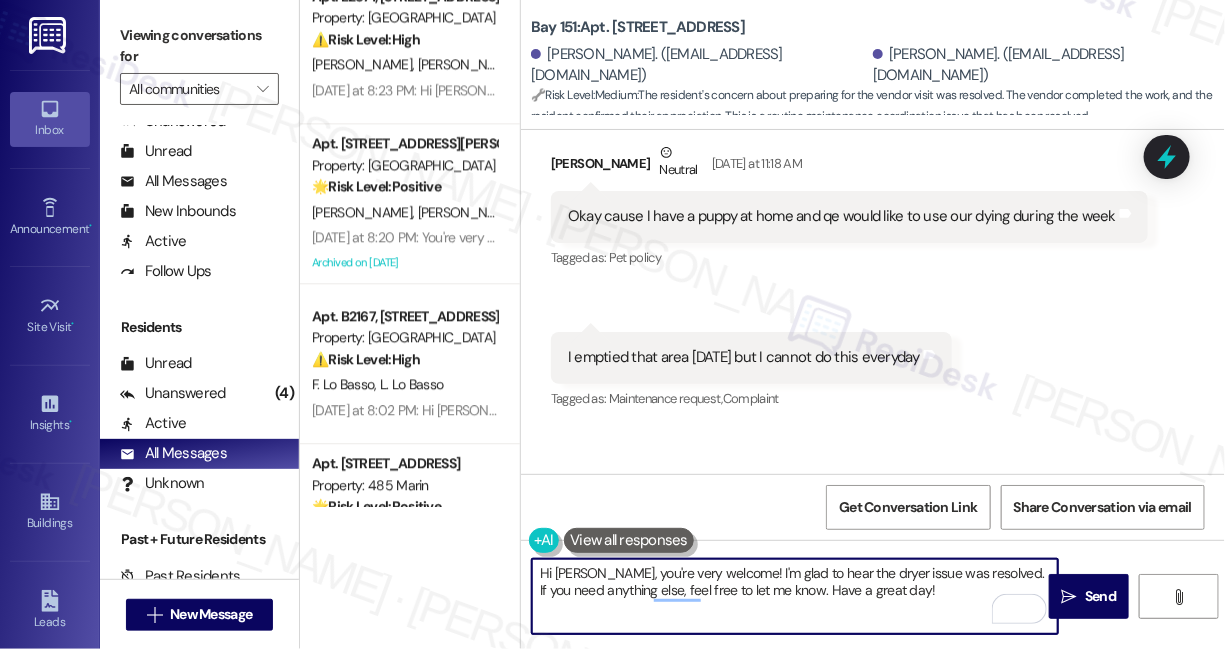 click on "Hi [PERSON_NAME], you're very welcome! I'm glad to hear the dryer issue was resolved. If you need anything else, feel free to let me know. Have a great day!" at bounding box center [795, 596] 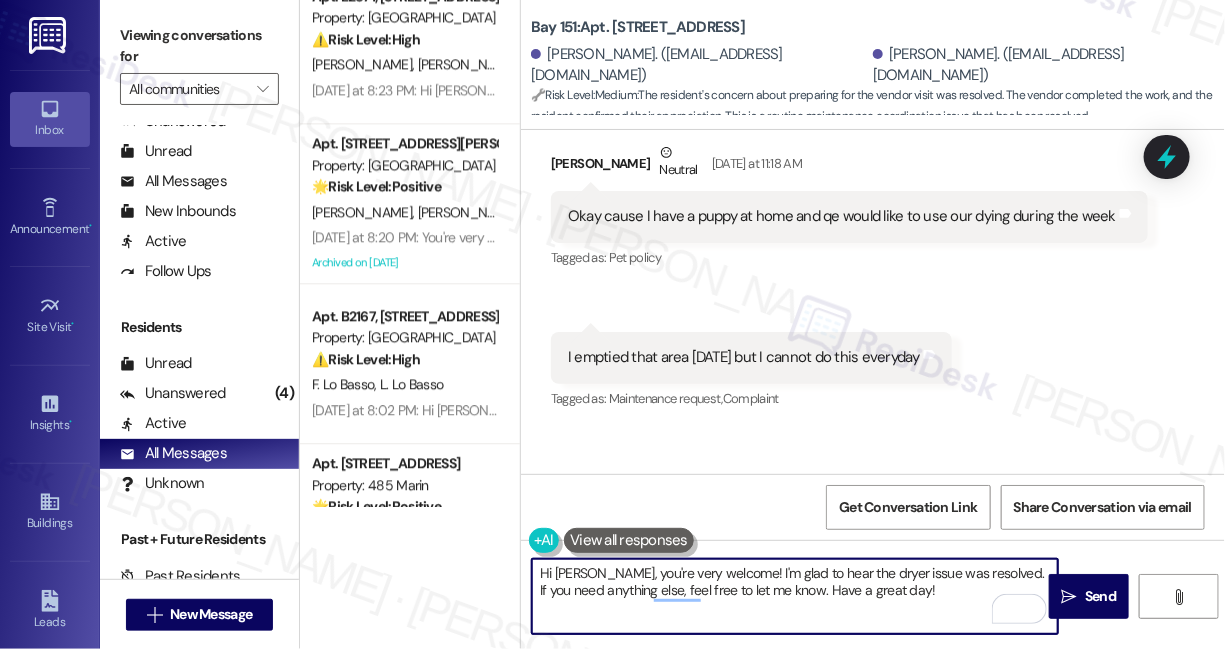 click on "Hi [PERSON_NAME], you're very welcome! I'm glad to hear the dryer issue was resolved. If you need anything else, feel free to let me know. Have a great day!" at bounding box center (795, 596) 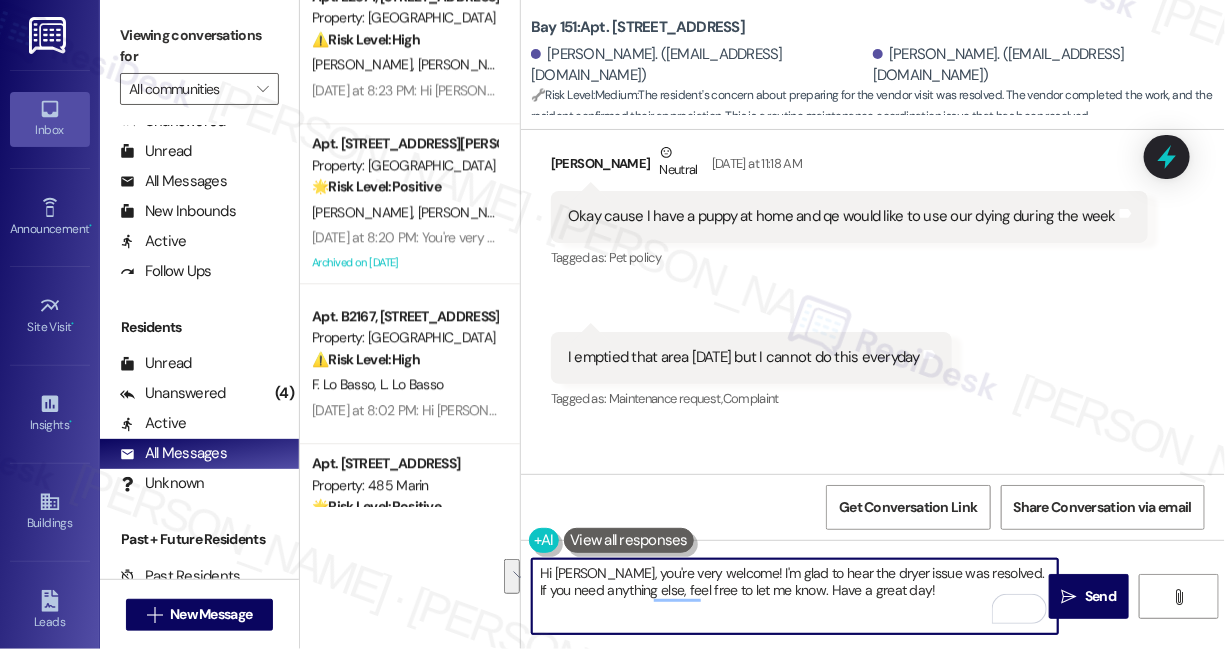 click on "Hi [PERSON_NAME], you're very welcome! I'm glad to hear the dryer issue was resolved. If you need anything else, feel free to let me know. Have a great day!" at bounding box center (795, 596) 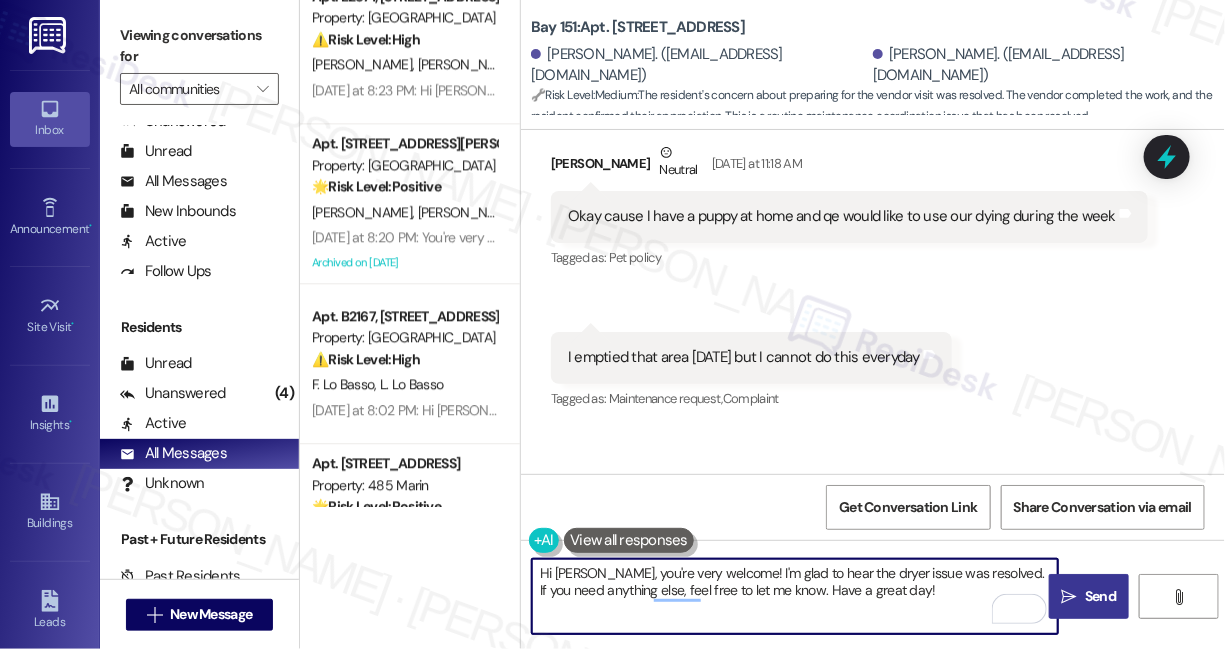 type on "Hi [PERSON_NAME], you're very welcome! I'm glad to hear the dryer issue was resolved. If you need anything else, feel free to let me know. Have a great day!" 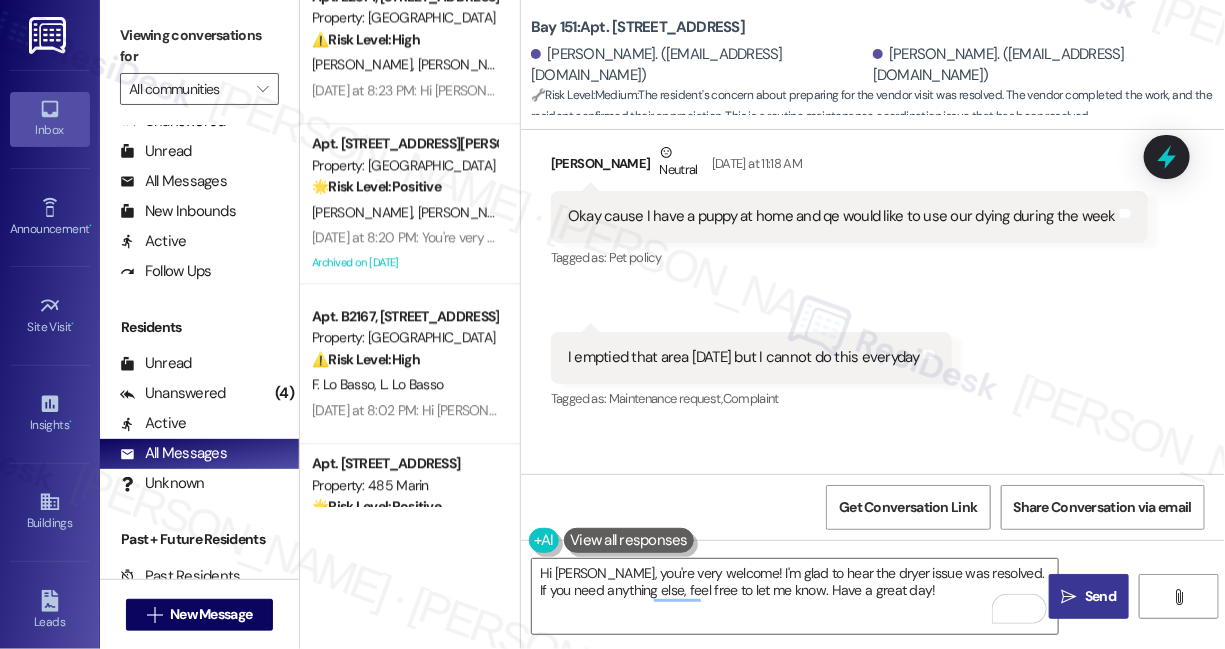 click on "Send" at bounding box center (1100, 596) 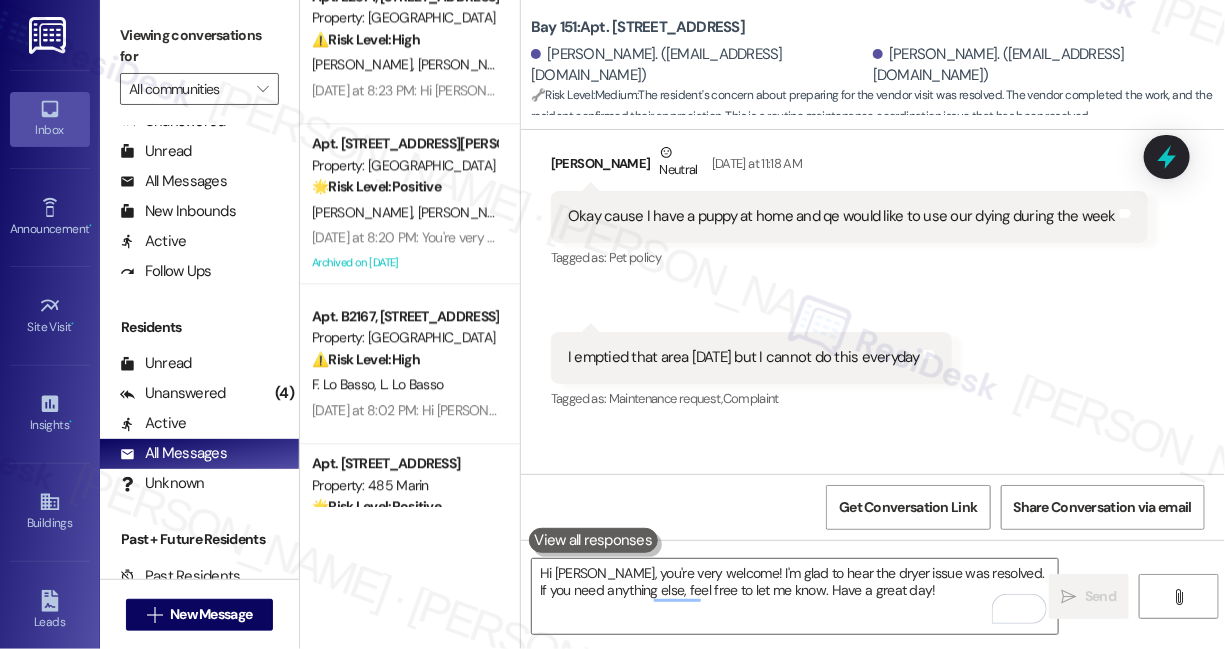 type 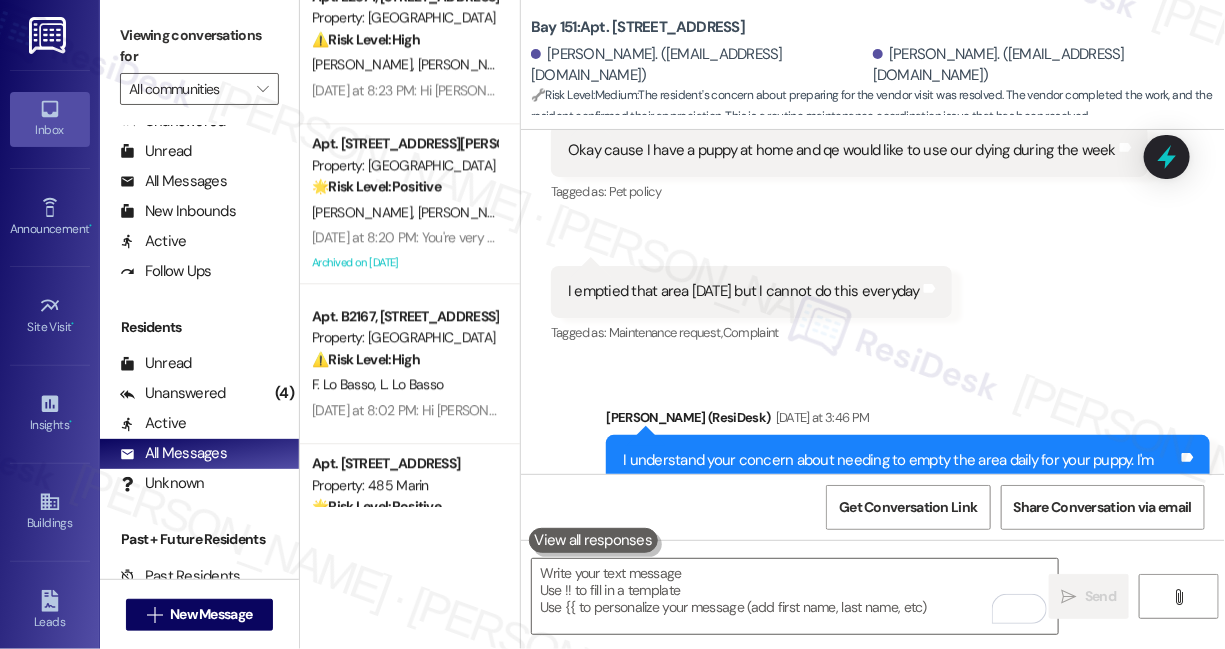 scroll, scrollTop: 44121, scrollLeft: 0, axis: vertical 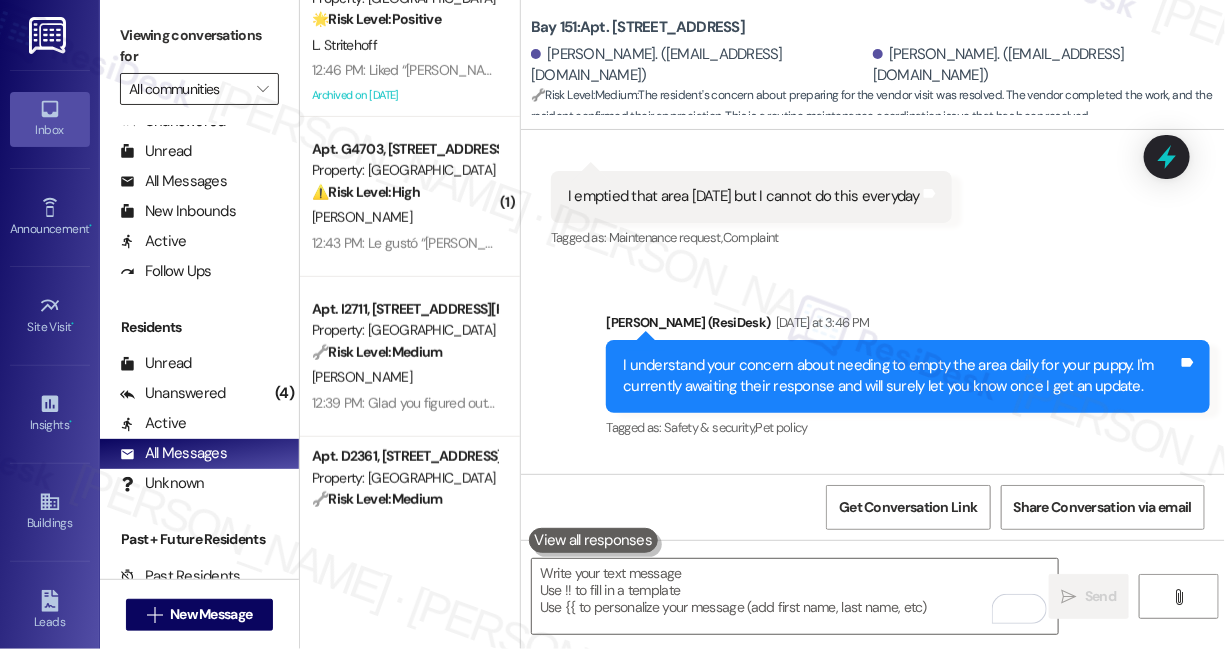 click on "All communities" at bounding box center [188, 89] 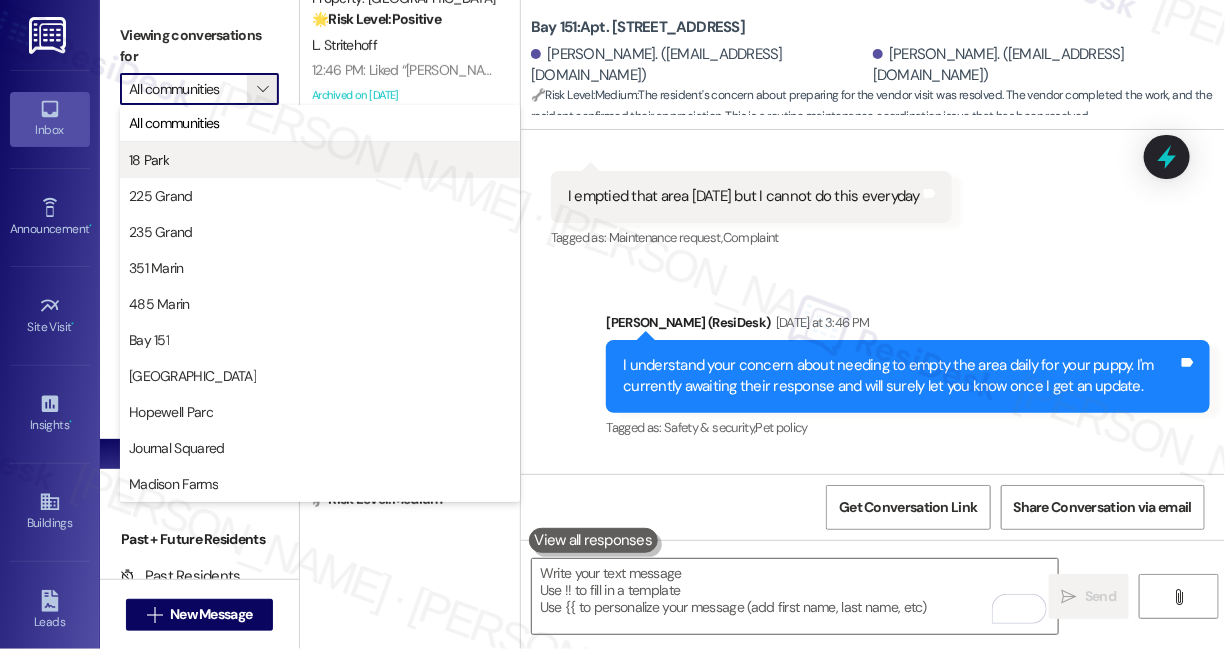 click on "18 Park" at bounding box center [320, 160] 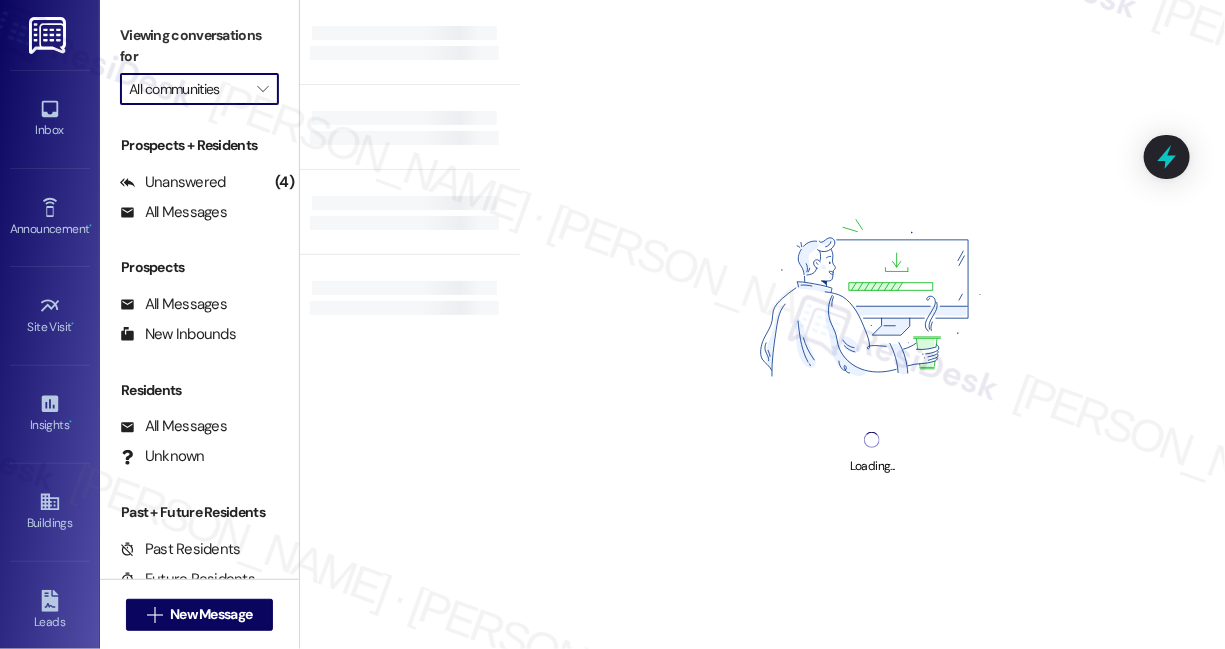 click on "All communities" at bounding box center (188, 89) 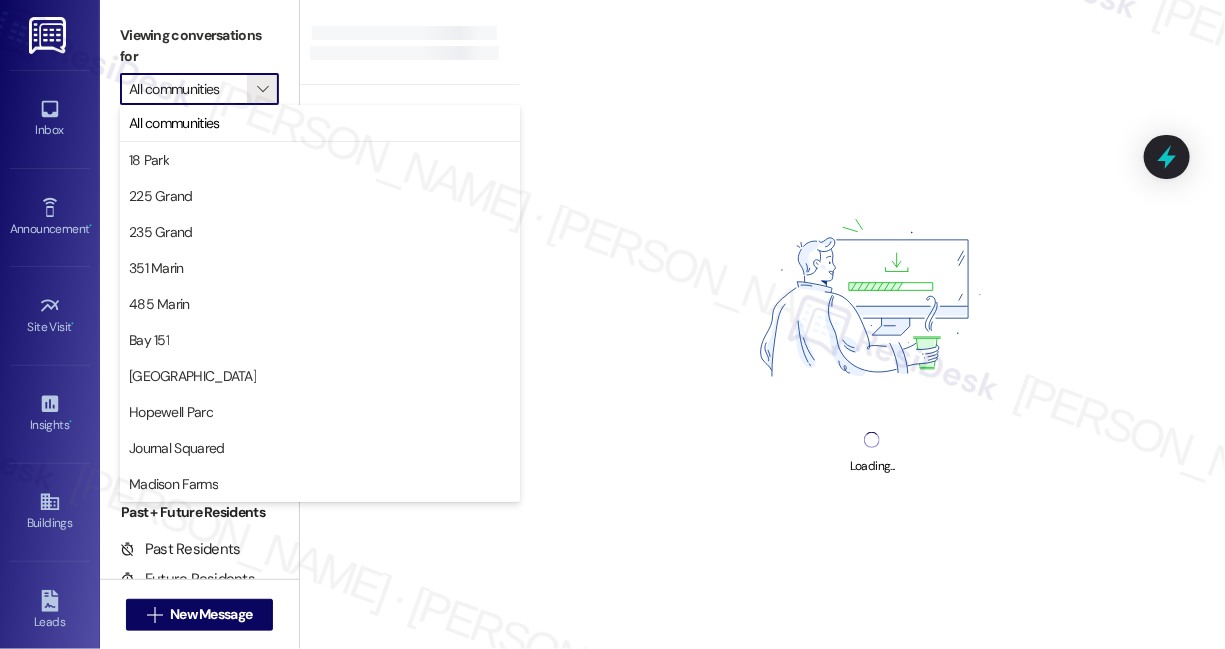 type on "18 Park" 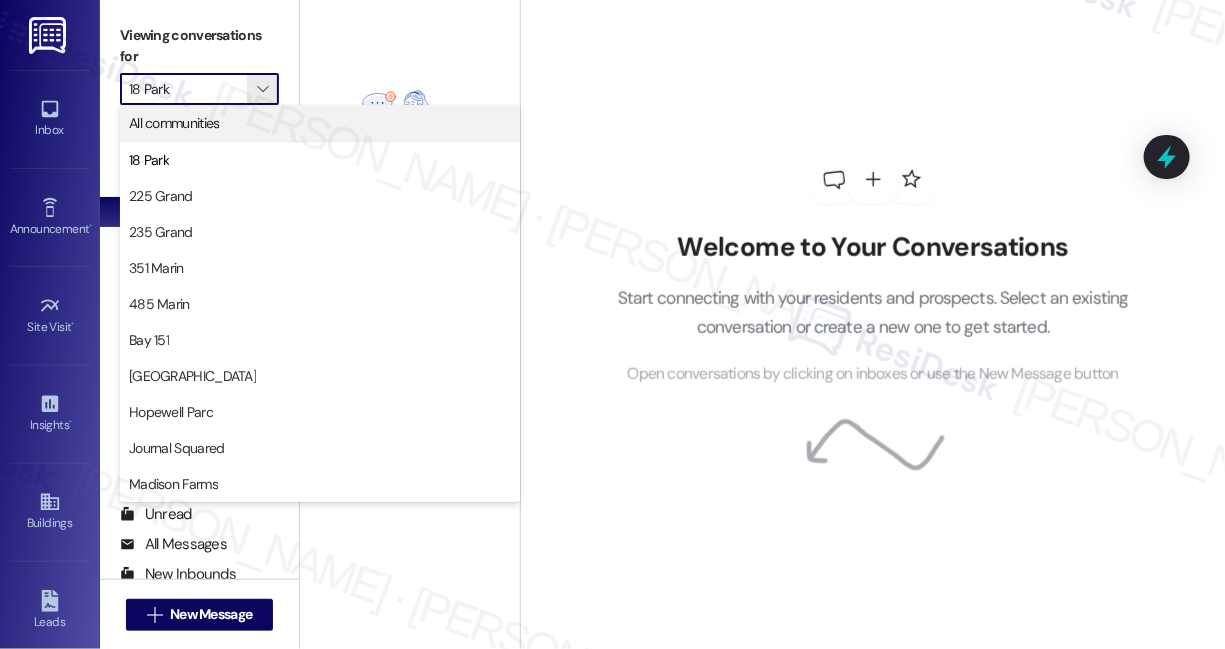 click on "All communities" at bounding box center [320, 123] 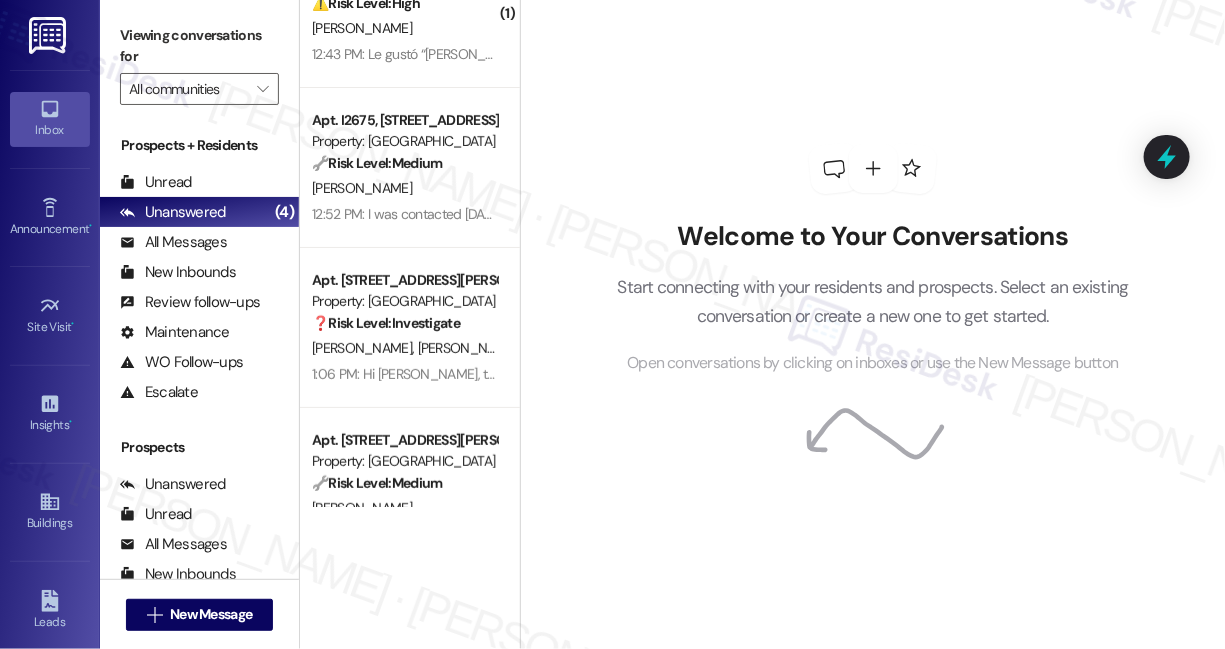 scroll, scrollTop: 133, scrollLeft: 0, axis: vertical 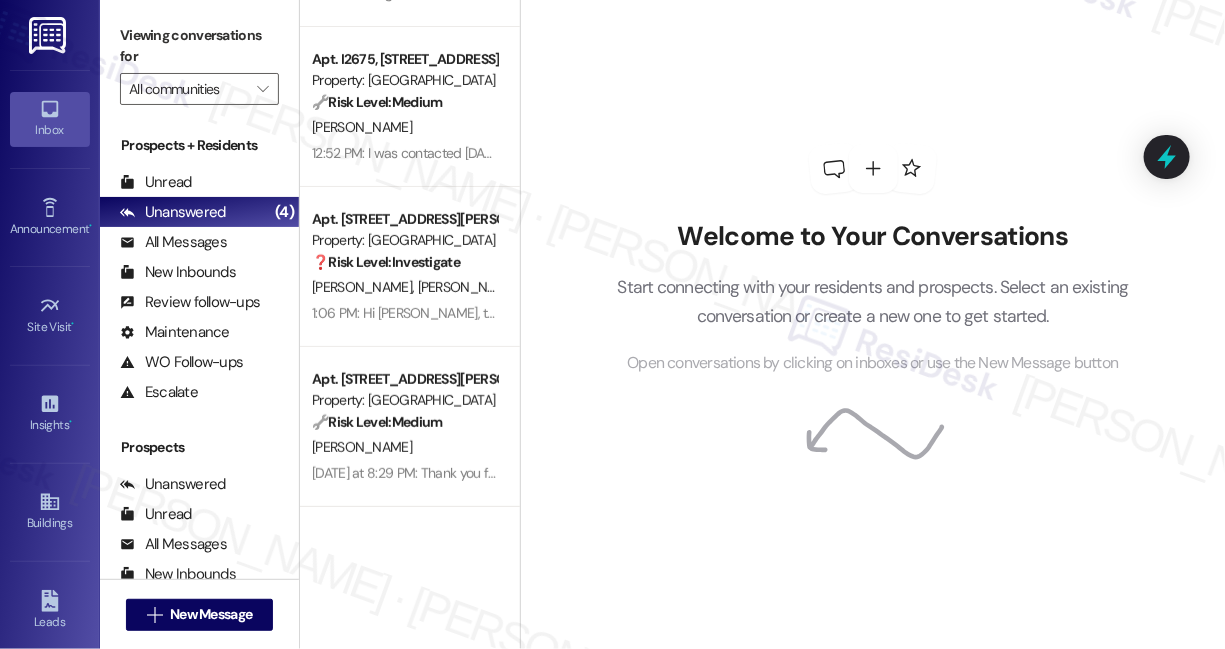 click on "Welcome to Your Conversations Start connecting with your residents and prospects. Select an existing conversation or create a new one to get started. Open conversations by clicking on inboxes or use the New Message button" at bounding box center (872, 324) 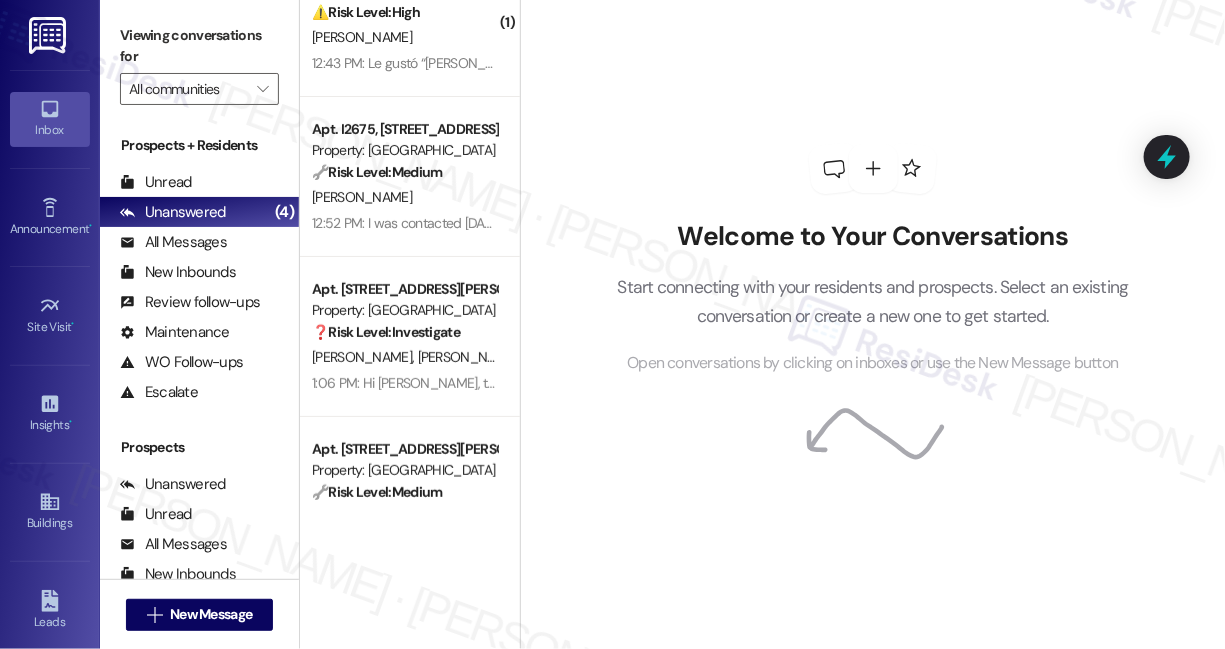 scroll, scrollTop: 0, scrollLeft: 0, axis: both 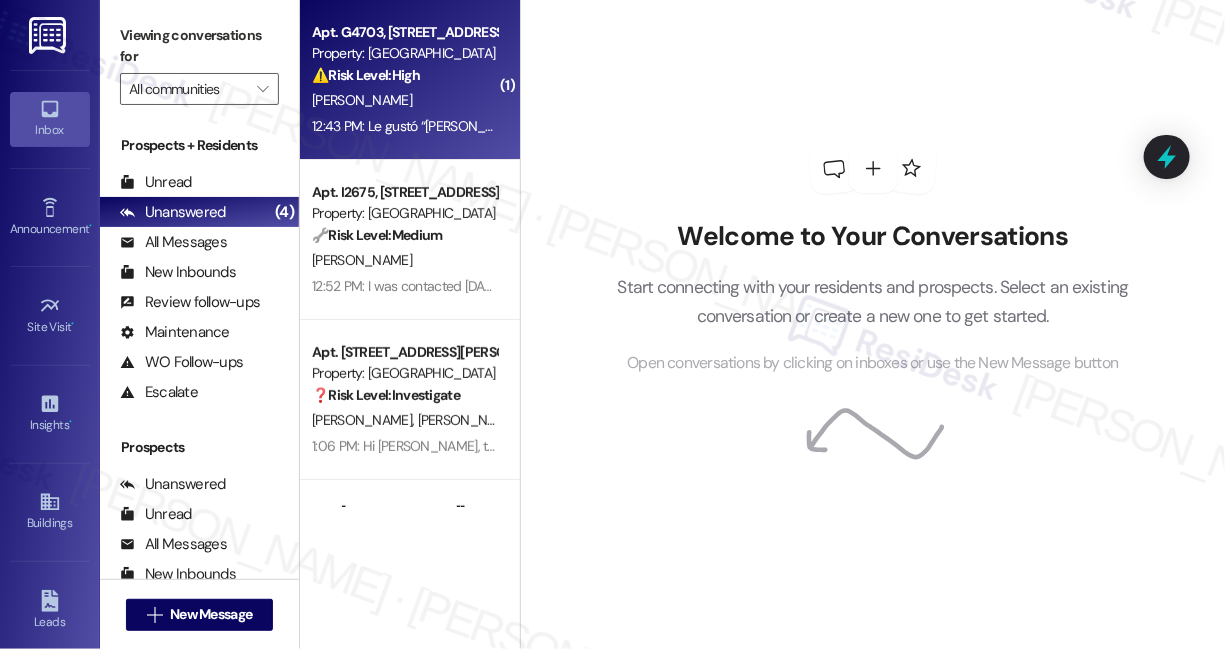 click on "12:43 PM: Le gustó “[PERSON_NAME] (Madison Farms): You're very welcome!” 12:43 PM: Le gustó “[PERSON_NAME] (Madison Farms): You're very welcome!”" at bounding box center (535, 126) 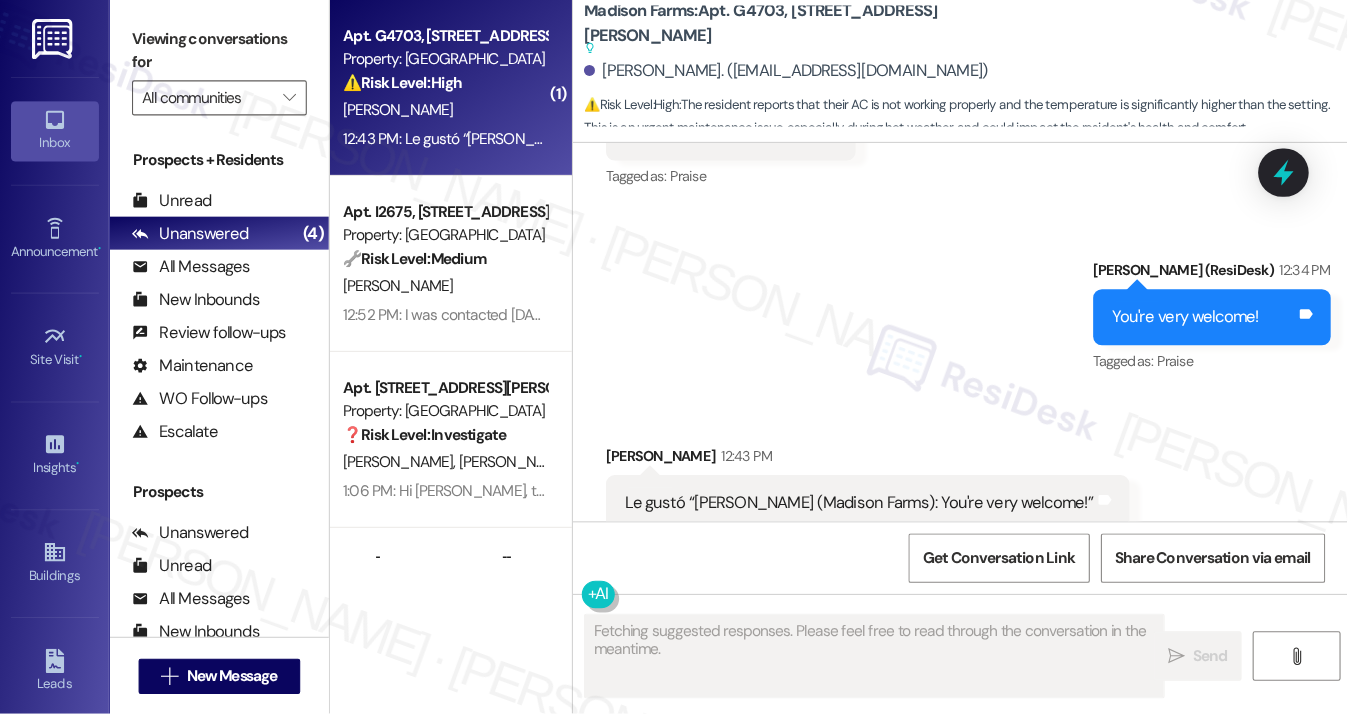 scroll, scrollTop: 3485, scrollLeft: 0, axis: vertical 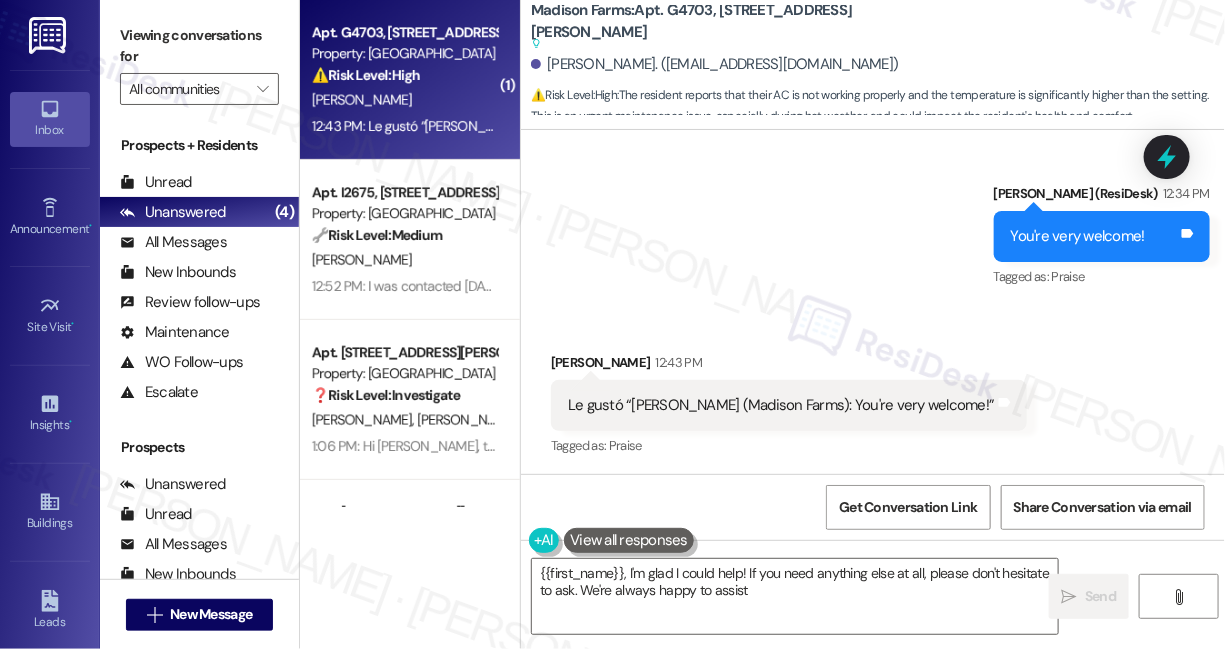 type on "{{first_name}}, I'm glad I could help! If you need anything else at all, please don't hesitate to ask. We're always happy to assist!" 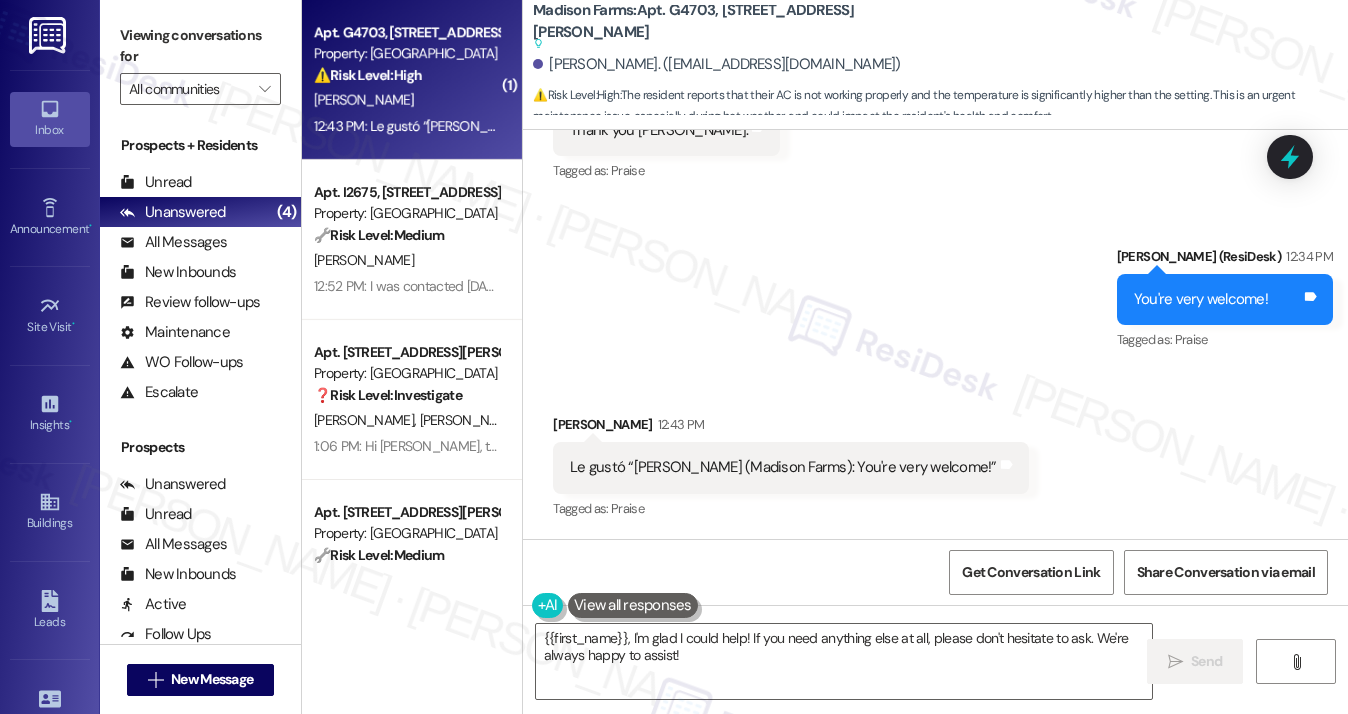 scroll, scrollTop: 3206, scrollLeft: 0, axis: vertical 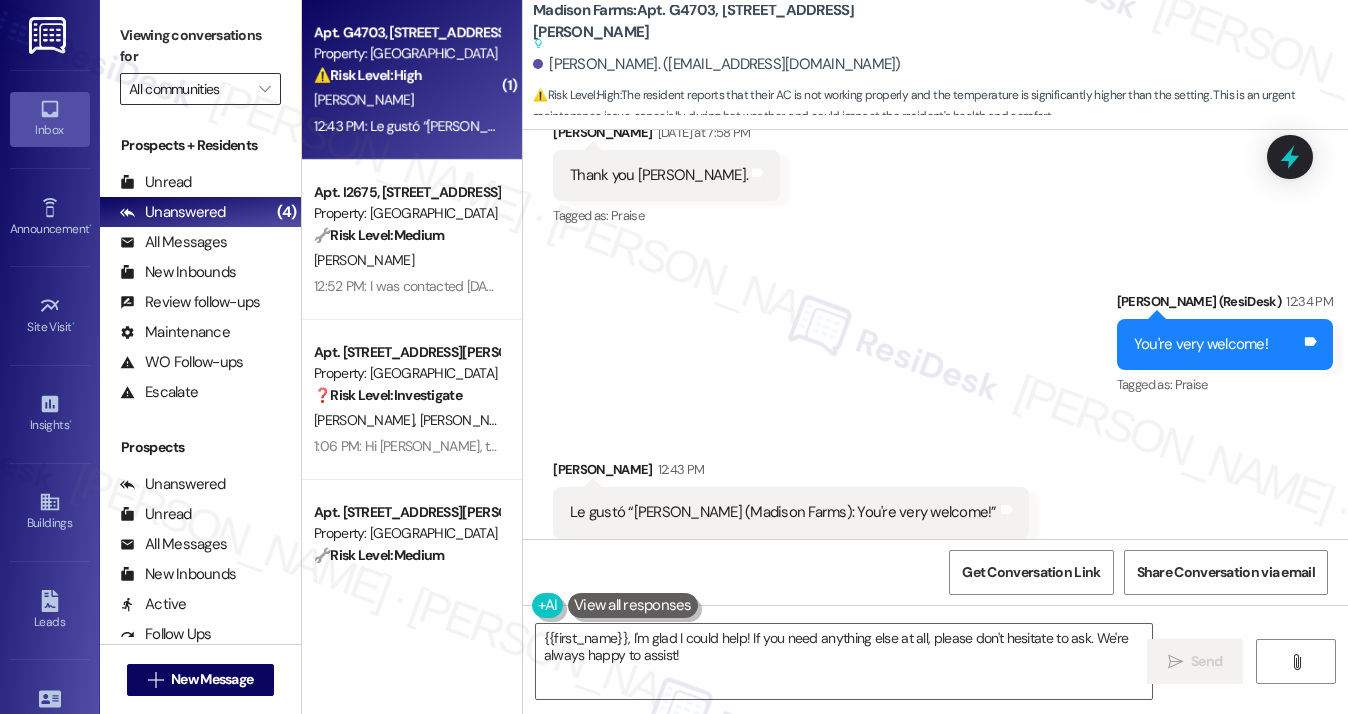 click on "All communities" at bounding box center [189, 89] 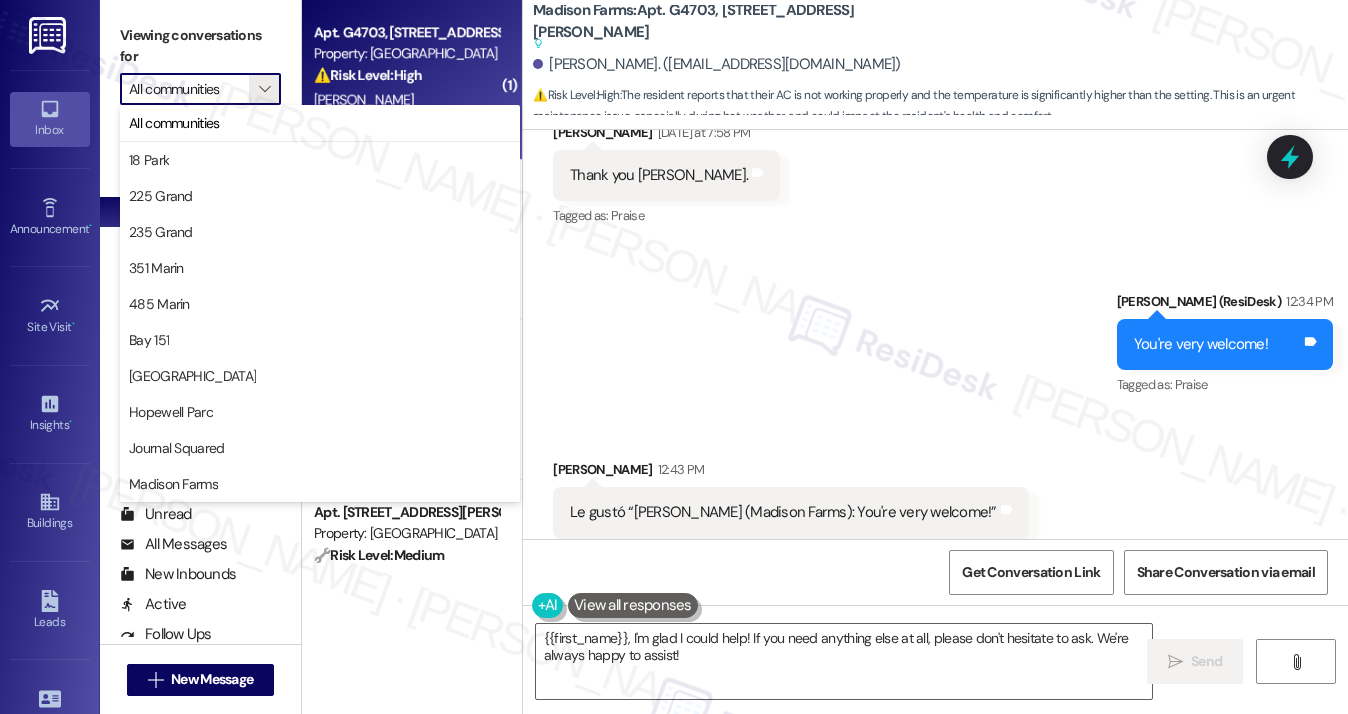 click on "Sent via SMS [PERSON_NAME]  (ResiDesk) 12:34 PM You're very welcome! Tags and notes Tagged as:   Praise Click to highlight conversations about Praise" at bounding box center [935, 330] 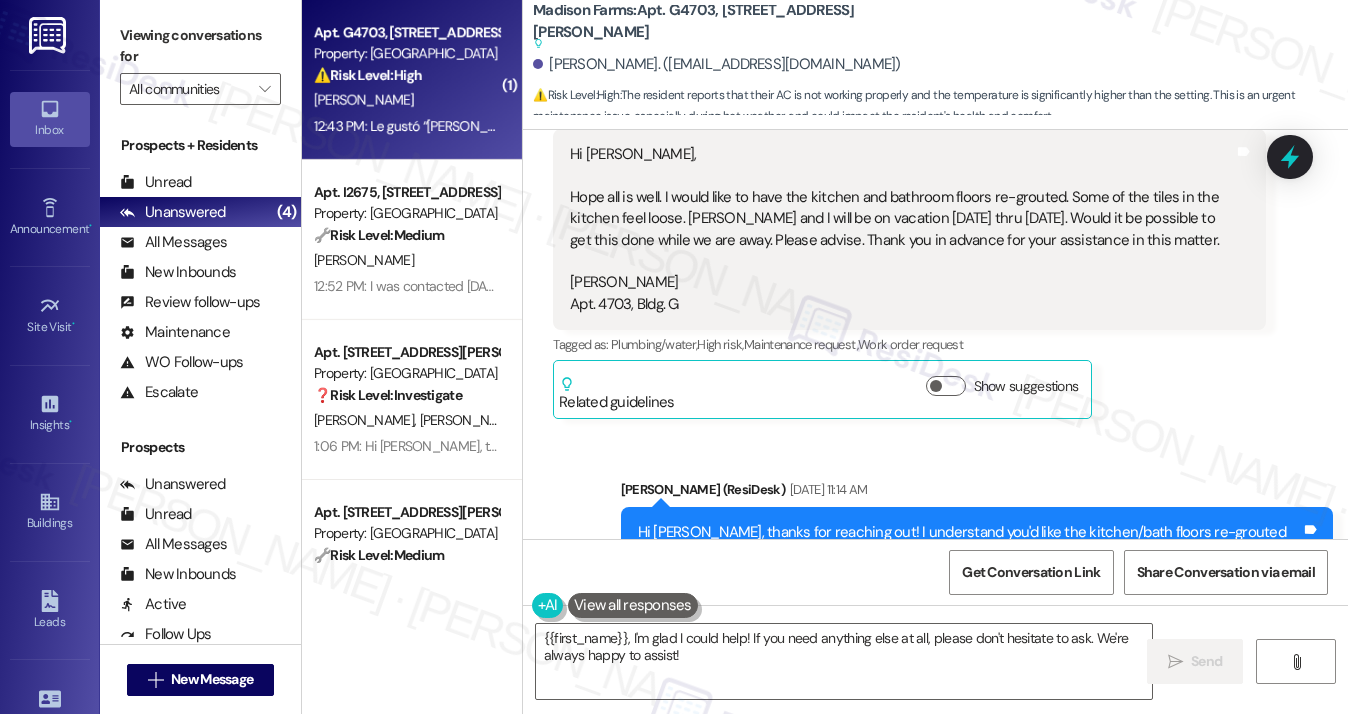 scroll, scrollTop: 0, scrollLeft: 0, axis: both 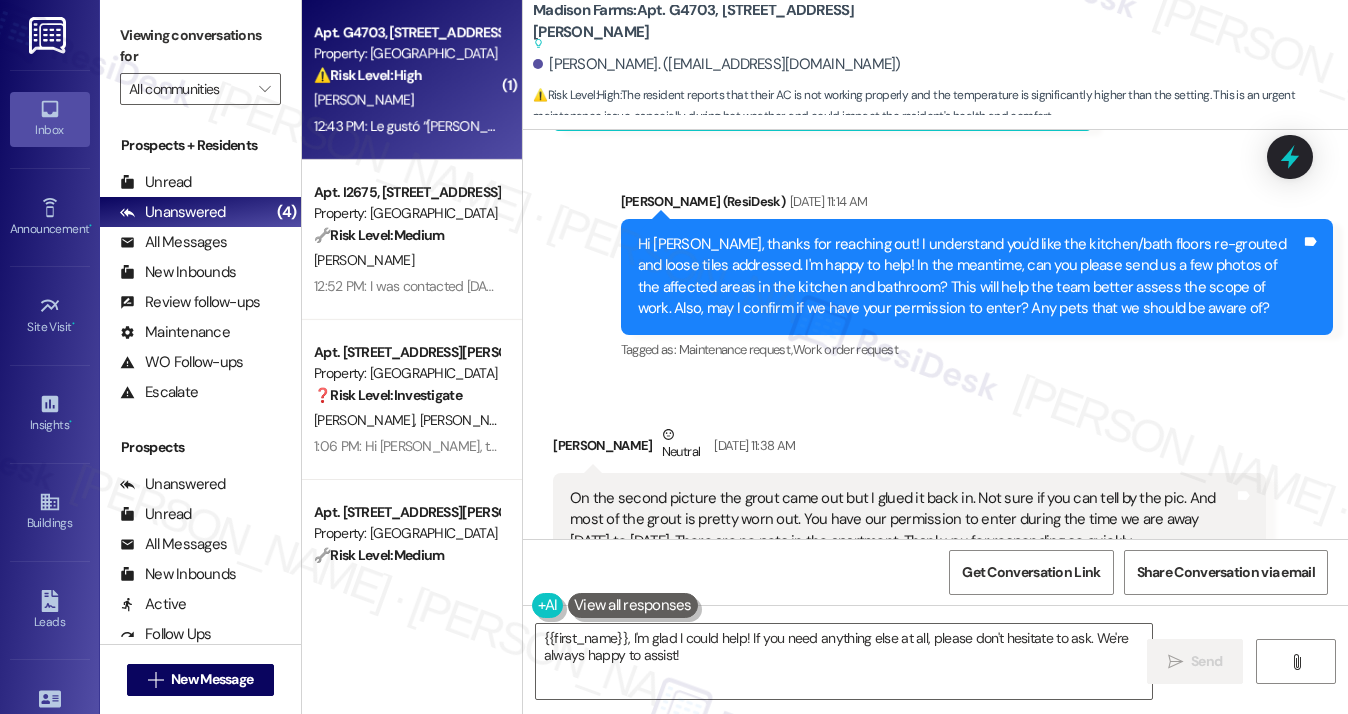 click on "Hi [PERSON_NAME], thanks for reaching out! I understand you'd like the kitchen/bath floors re-grouted and loose tiles addressed. I'm happy to help! In the meantime, can you please send us a few photos of the affected areas in the kitchen and bathroom? This will help the team better assess the scope of work. Also, may I confirm if we have your permission to enter? Any pets that we should be aware of?" at bounding box center [969, 277] 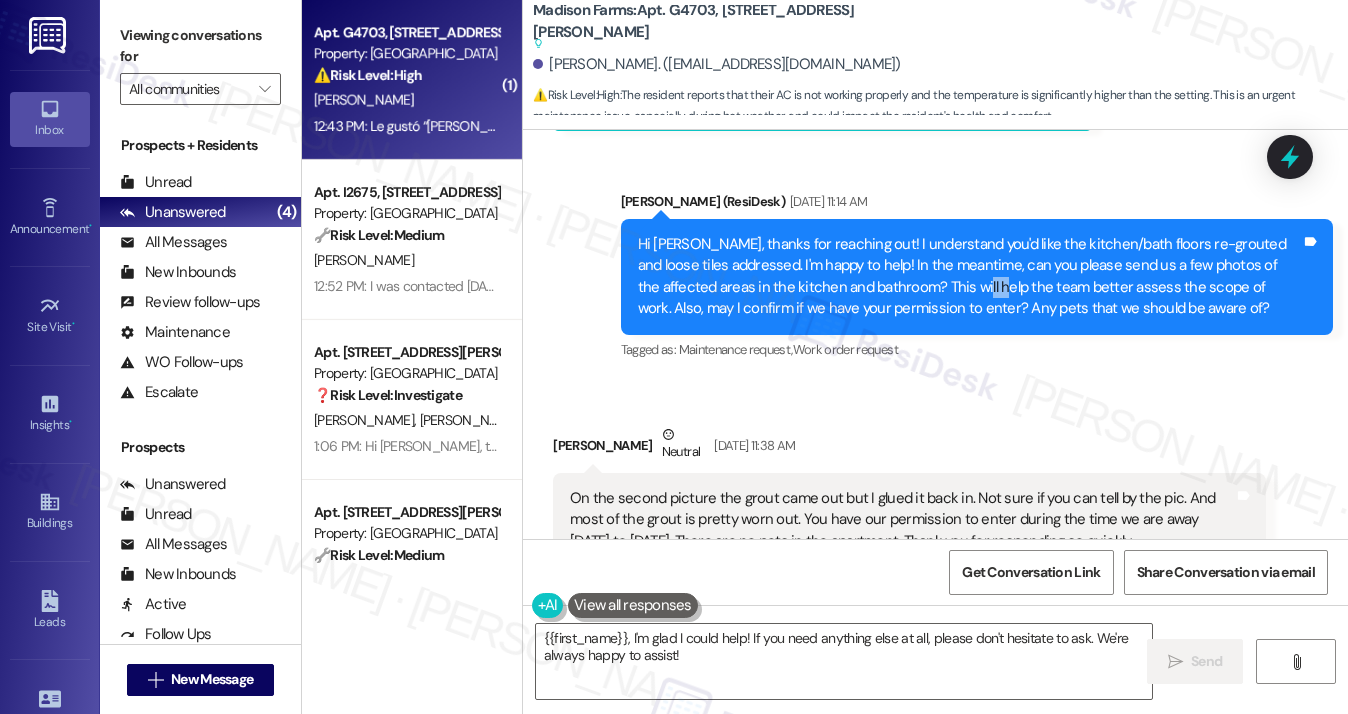 click on "Hi [PERSON_NAME], thanks for reaching out! I understand you'd like the kitchen/bath floors re-grouted and loose tiles addressed. I'm happy to help! In the meantime, can you please send us a few photos of the affected areas in the kitchen and bathroom? This will help the team better assess the scope of work. Also, may I confirm if we have your permission to enter? Any pets that we should be aware of?" at bounding box center (969, 277) 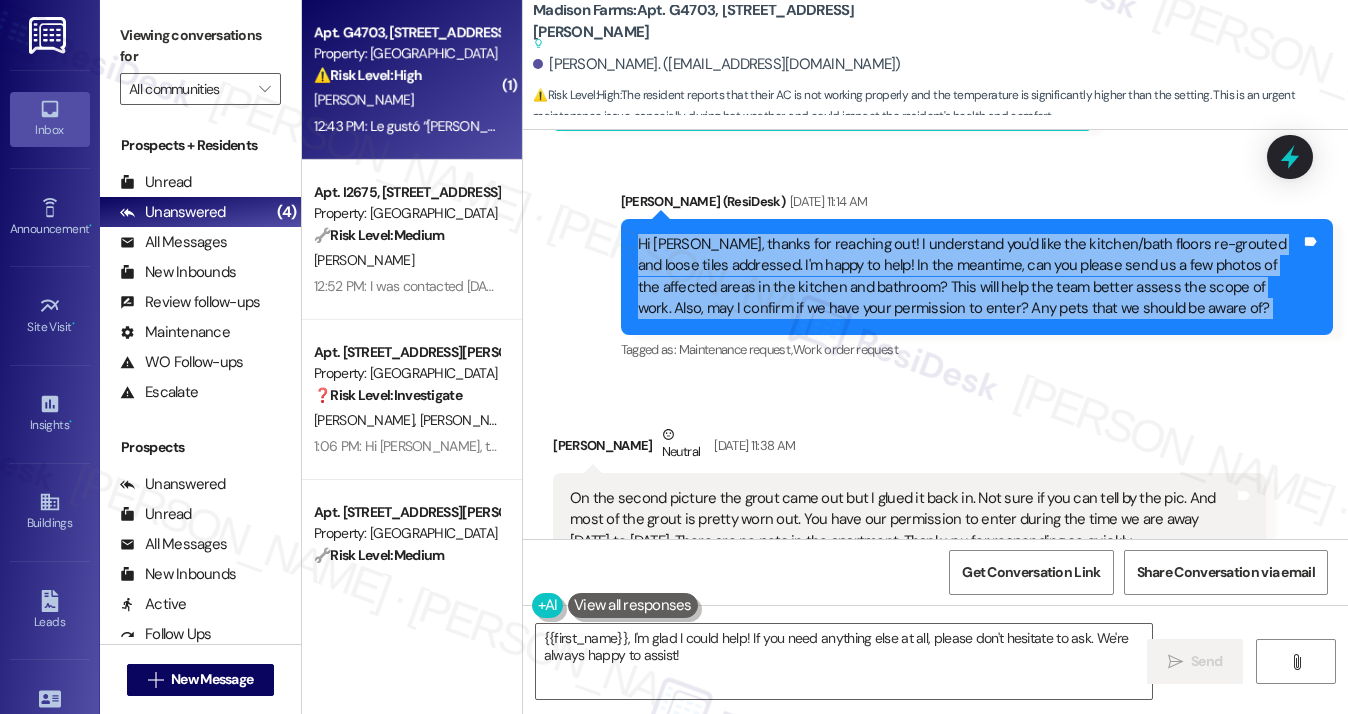 click on "Hi [PERSON_NAME], thanks for reaching out! I understand you'd like the kitchen/bath floors re-grouted and loose tiles addressed. I'm happy to help! In the meantime, can you please send us a few photos of the affected areas in the kitchen and bathroom? This will help the team better assess the scope of work. Also, may I confirm if we have your permission to enter? Any pets that we should be aware of?" at bounding box center (969, 277) 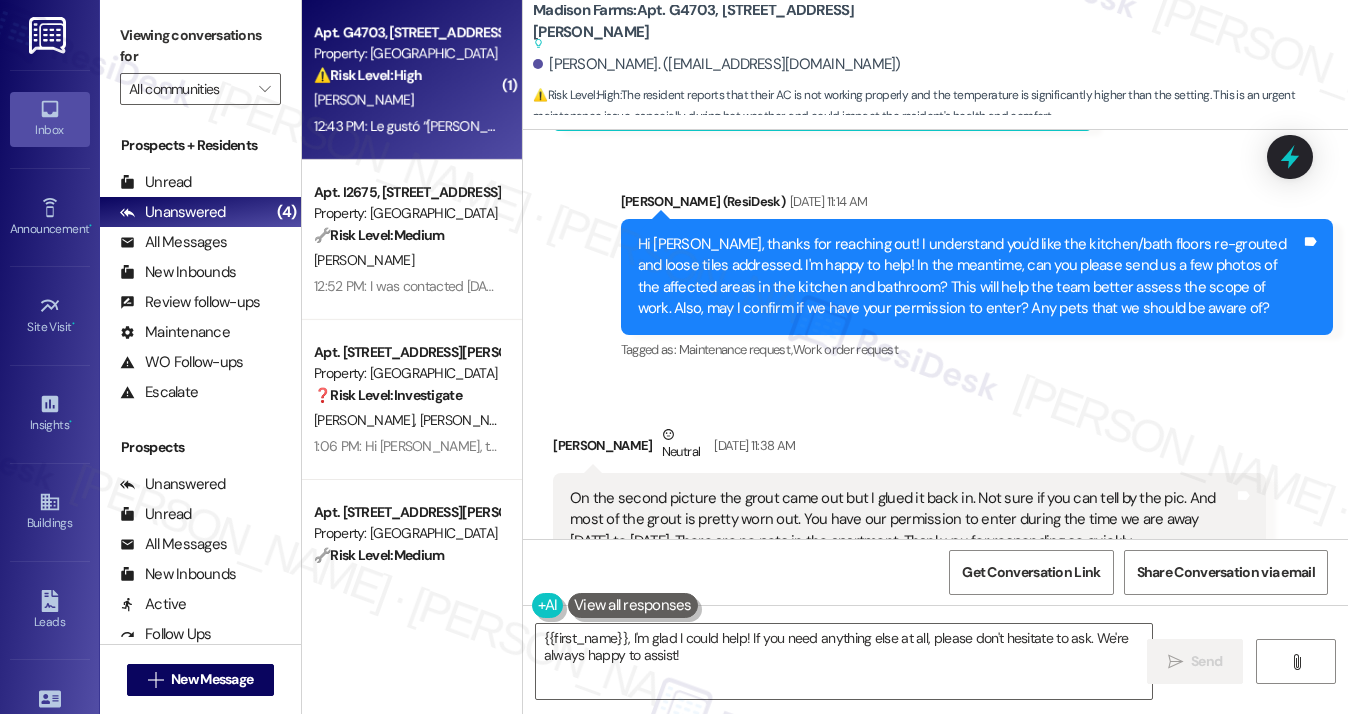 click on "Hi [PERSON_NAME], thanks for reaching out! I understand you'd like the kitchen/bath floors re-grouted and loose tiles addressed. I'm happy to help! In the meantime, can you please send us a few photos of the affected areas in the kitchen and bathroom? This will help the team better assess the scope of work. Also, may I confirm if we have your permission to enter? Any pets that we should be aware of?" at bounding box center [969, 277] 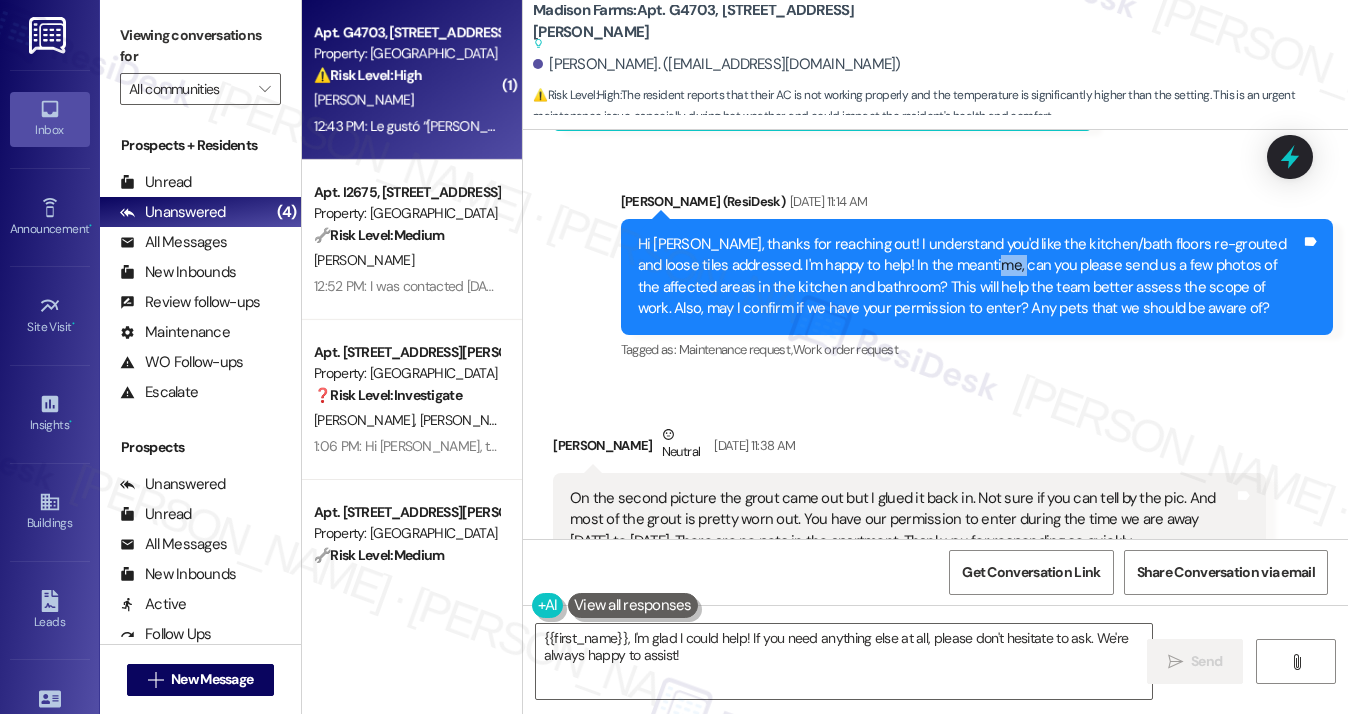 click on "Hi [PERSON_NAME], thanks for reaching out! I understand you'd like the kitchen/bath floors re-grouted and loose tiles addressed. I'm happy to help! In the meantime, can you please send us a few photos of the affected areas in the kitchen and bathroom? This will help the team better assess the scope of work. Also, may I confirm if we have your permission to enter? Any pets that we should be aware of?" at bounding box center (969, 277) 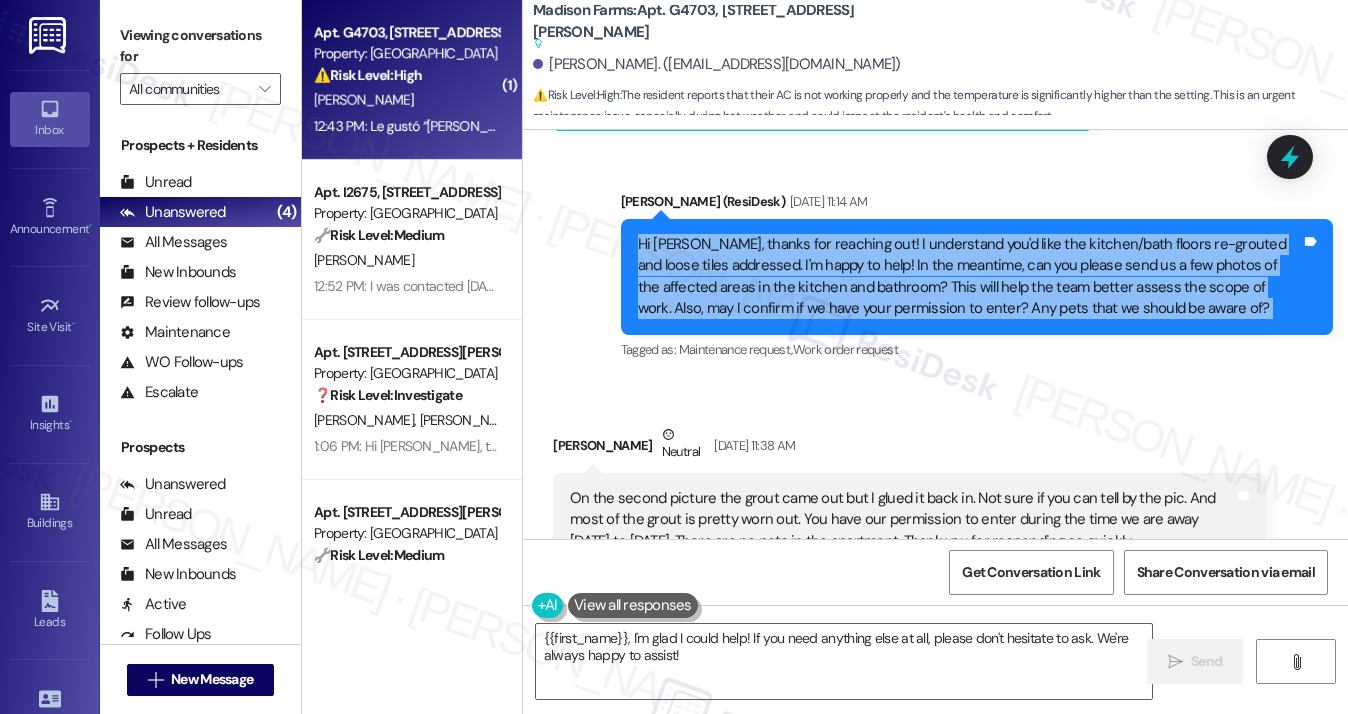 click on "Hi [PERSON_NAME], thanks for reaching out! I understand you'd like the kitchen/bath floors re-grouted and loose tiles addressed. I'm happy to help! In the meantime, can you please send us a few photos of the affected areas in the kitchen and bathroom? This will help the team better assess the scope of work. Also, may I confirm if we have your permission to enter? Any pets that we should be aware of?" at bounding box center (969, 277) 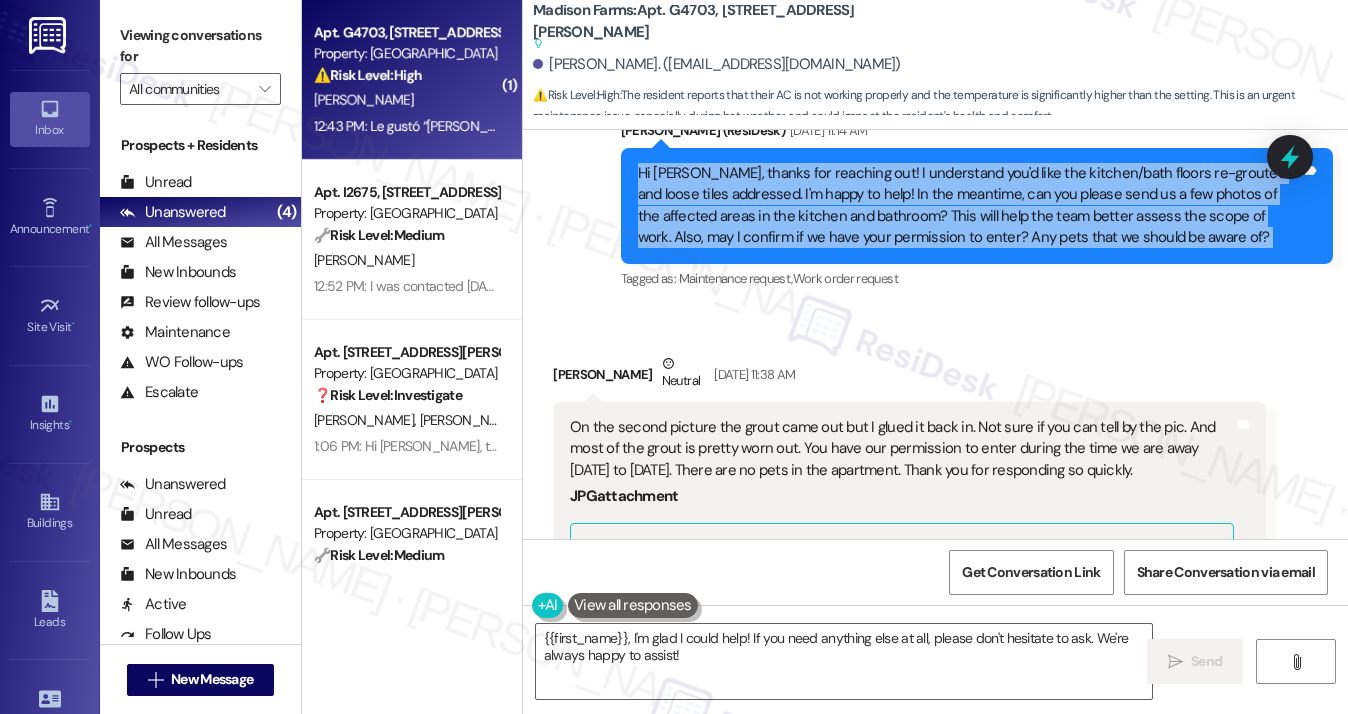 scroll, scrollTop: 700, scrollLeft: 0, axis: vertical 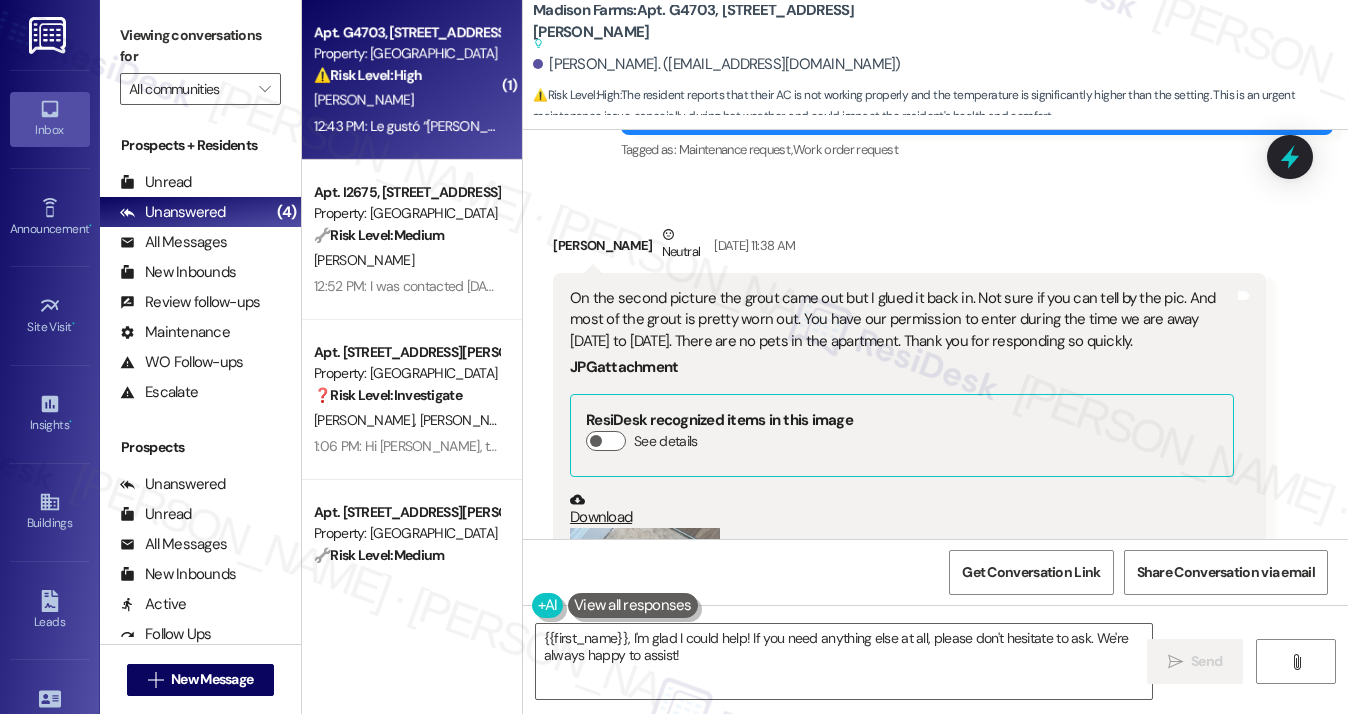 click on "On the second picture the grout came out but I glued it back in.  Not sure if you can tell by the pic.  And most of the grout is pretty worn out. You have our permission to enter during the time we are away [DATE] to [DATE]. There are no pets in the apartment. Thank you for responding so quickly." at bounding box center [901, 320] 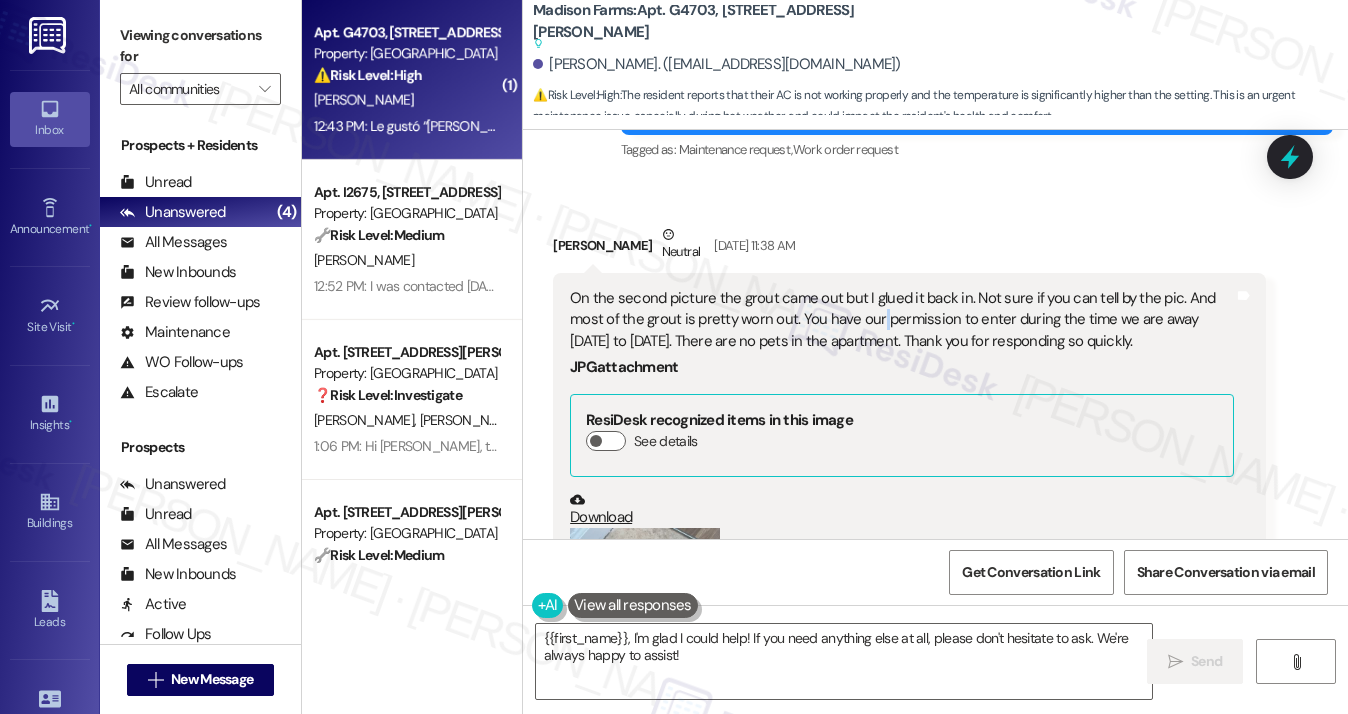 click on "On the second picture the grout came out but I glued it back in.  Not sure if you can tell by the pic.  And most of the grout is pretty worn out. You have our permission to enter during the time we are away [DATE] to [DATE]. There are no pets in the apartment. Thank you for responding so quickly." at bounding box center (901, 320) 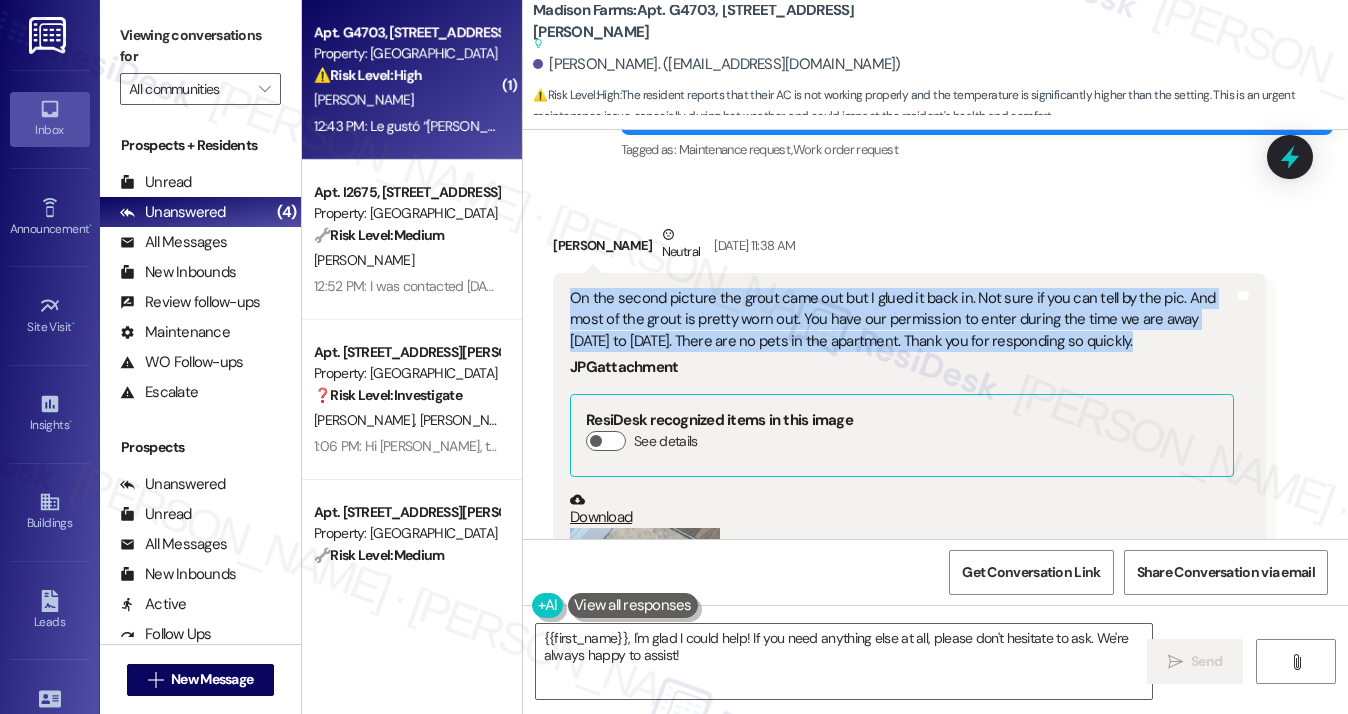 click on "On the second picture the grout came out but I glued it back in.  Not sure if you can tell by the pic.  And most of the grout is pretty worn out. You have our permission to enter during the time we are away [DATE] to [DATE]. There are no pets in the apartment. Thank you for responding so quickly." at bounding box center [901, 320] 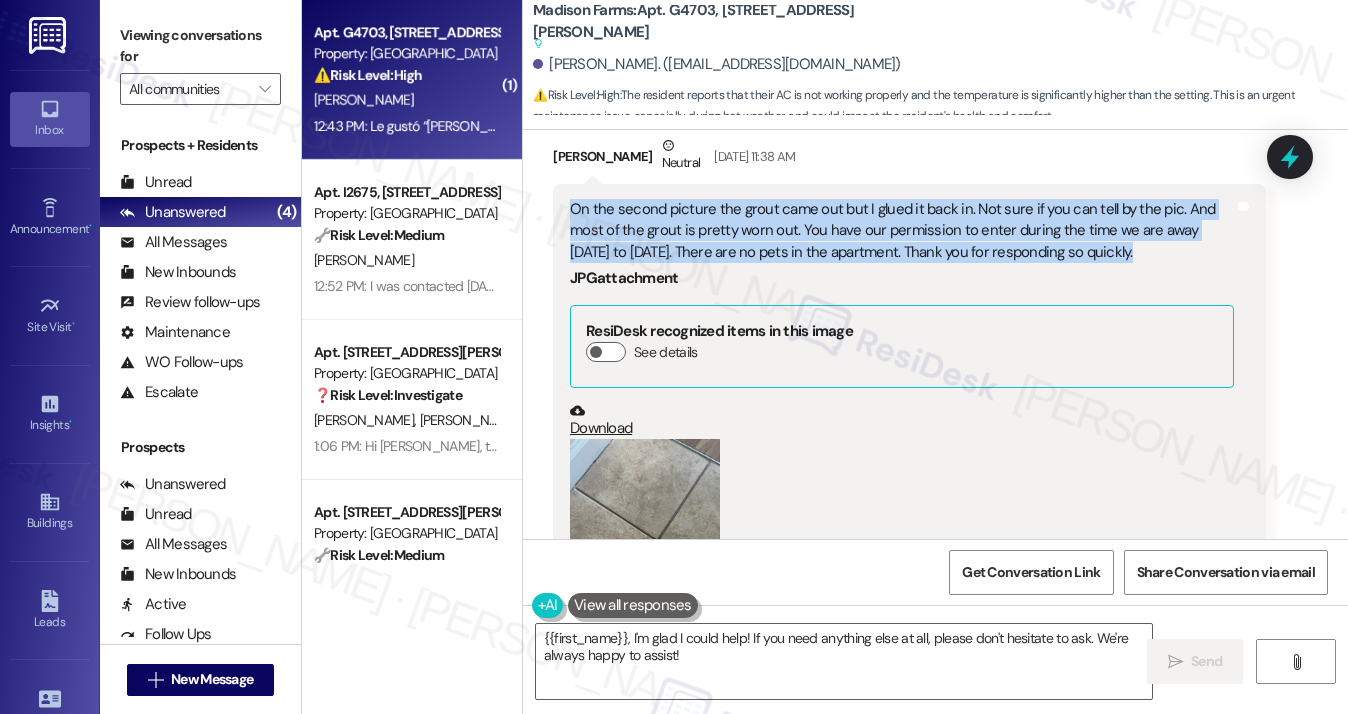 scroll, scrollTop: 800, scrollLeft: 0, axis: vertical 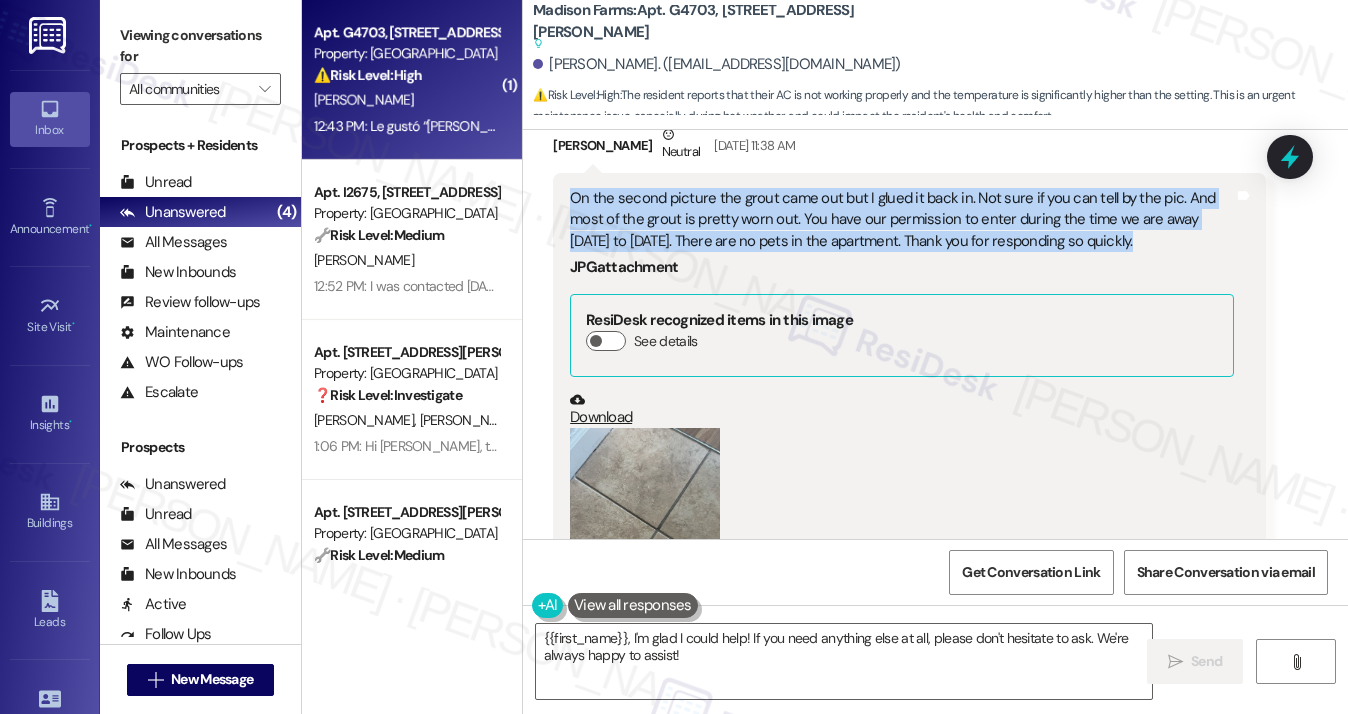 click on "On the second picture the grout came out but I glued it back in.  Not sure if you can tell by the pic.  And most of the grout is pretty worn out. You have our permission to enter during the time we are away [DATE] to [DATE]. There are no pets in the apartment. Thank you for responding so quickly." at bounding box center (901, 220) 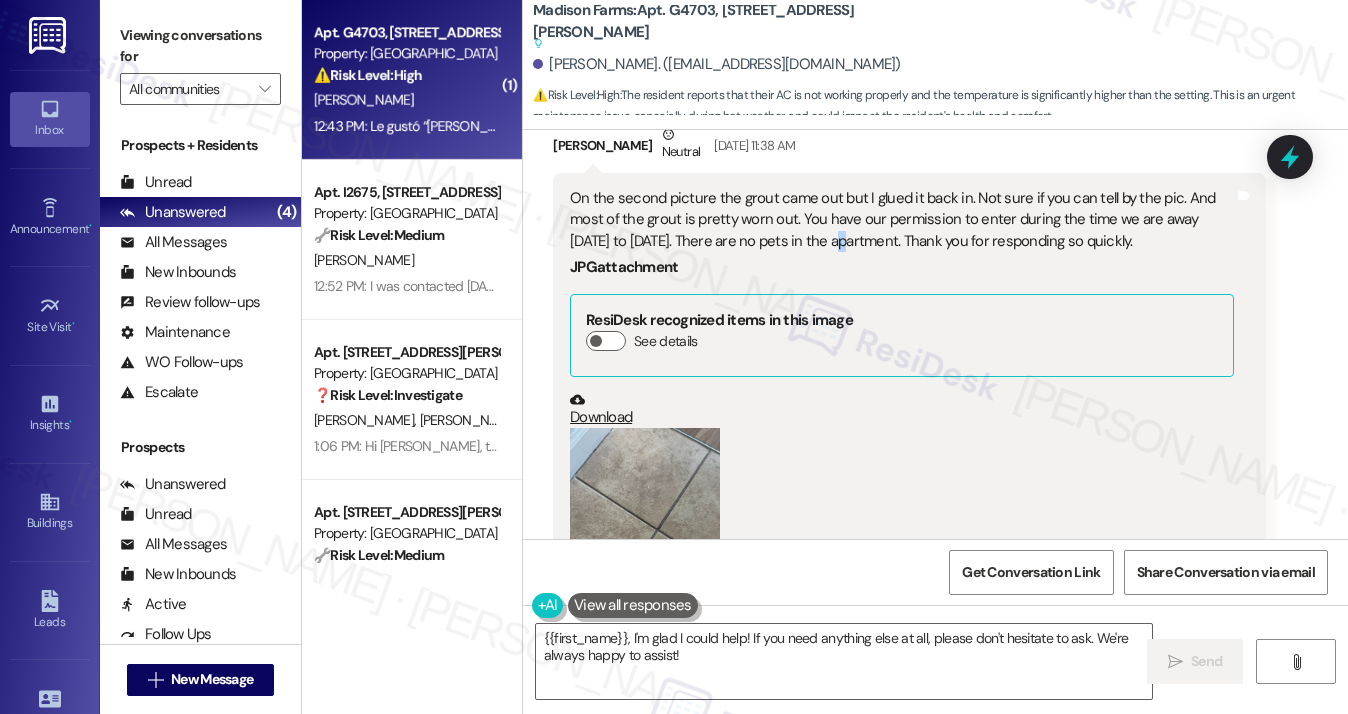 click on "On the second picture the grout came out but I glued it back in.  Not sure if you can tell by the pic.  And most of the grout is pretty worn out. You have our permission to enter during the time we are away [DATE] to [DATE]. There are no pets in the apartment. Thank you for responding so quickly." at bounding box center (901, 220) 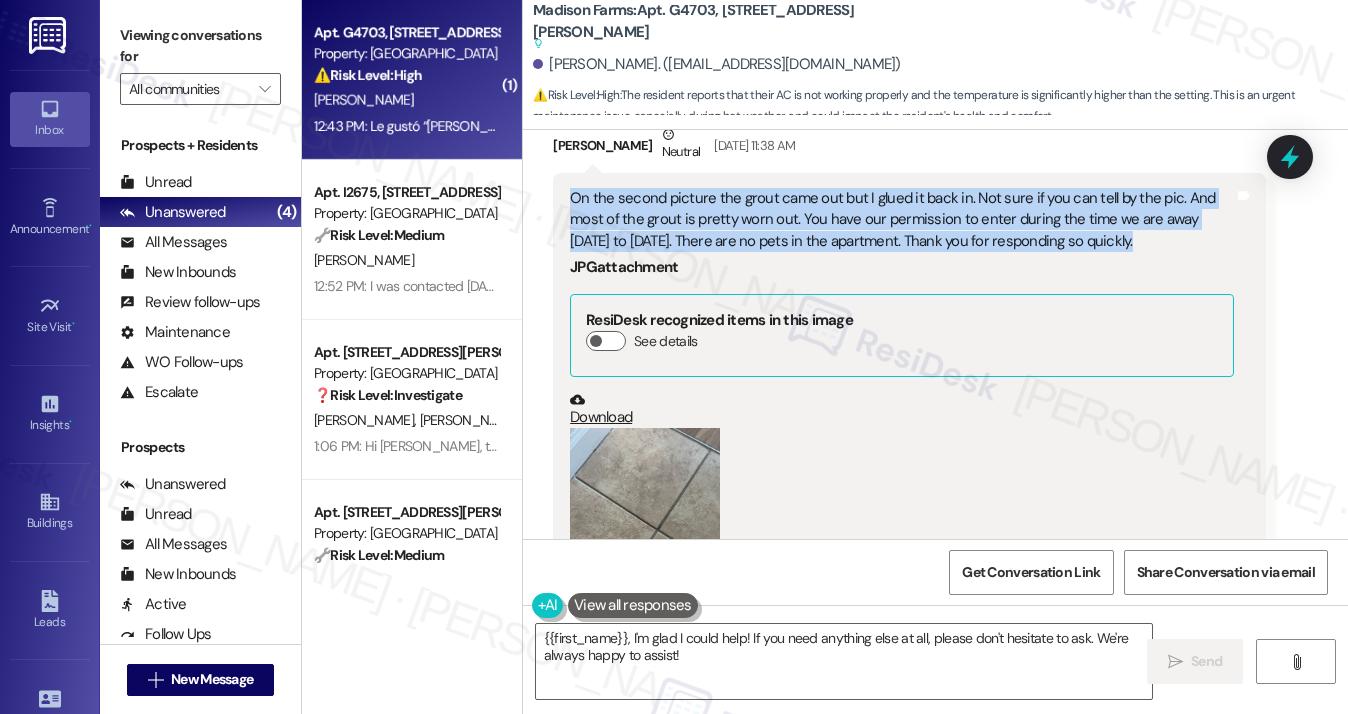 click on "On the second picture the grout came out but I glued it back in.  Not sure if you can tell by the pic.  And most of the grout is pretty worn out. You have our permission to enter during the time we are away [DATE] to [DATE]. There are no pets in the apartment. Thank you for responding so quickly." at bounding box center [901, 220] 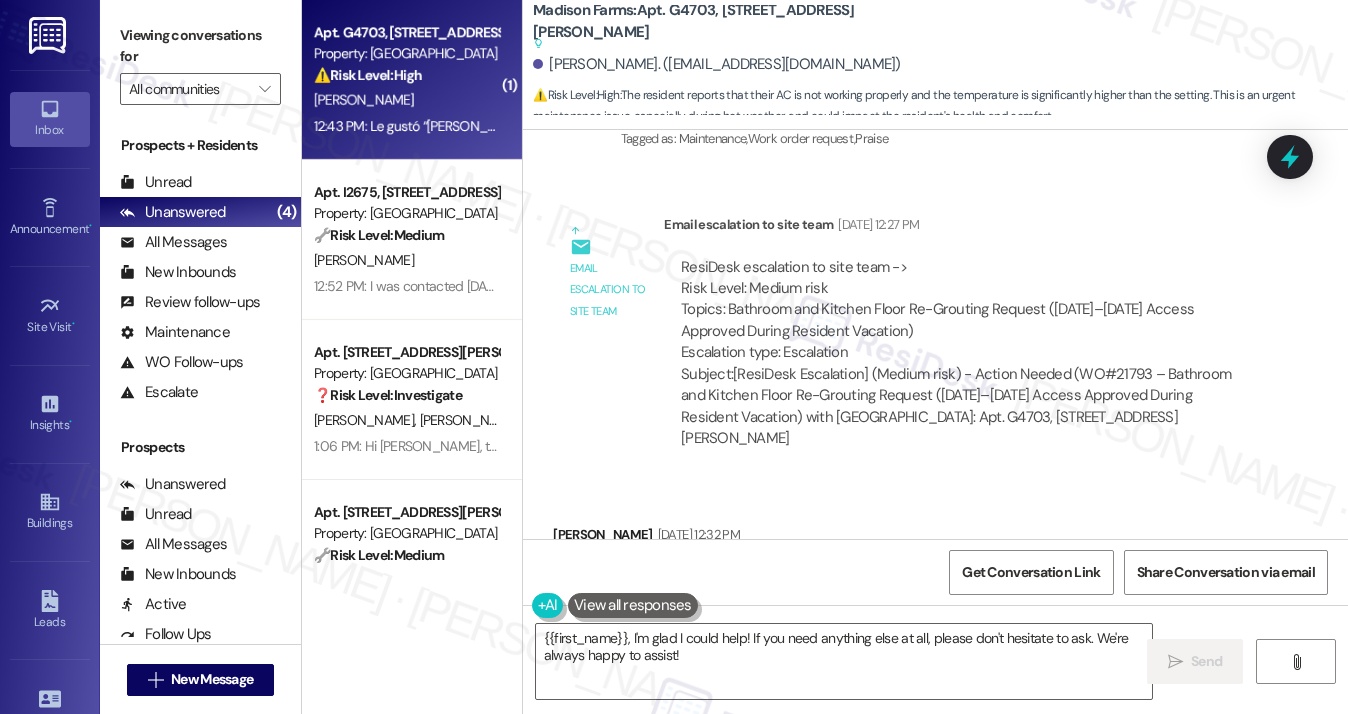 scroll, scrollTop: 1700, scrollLeft: 0, axis: vertical 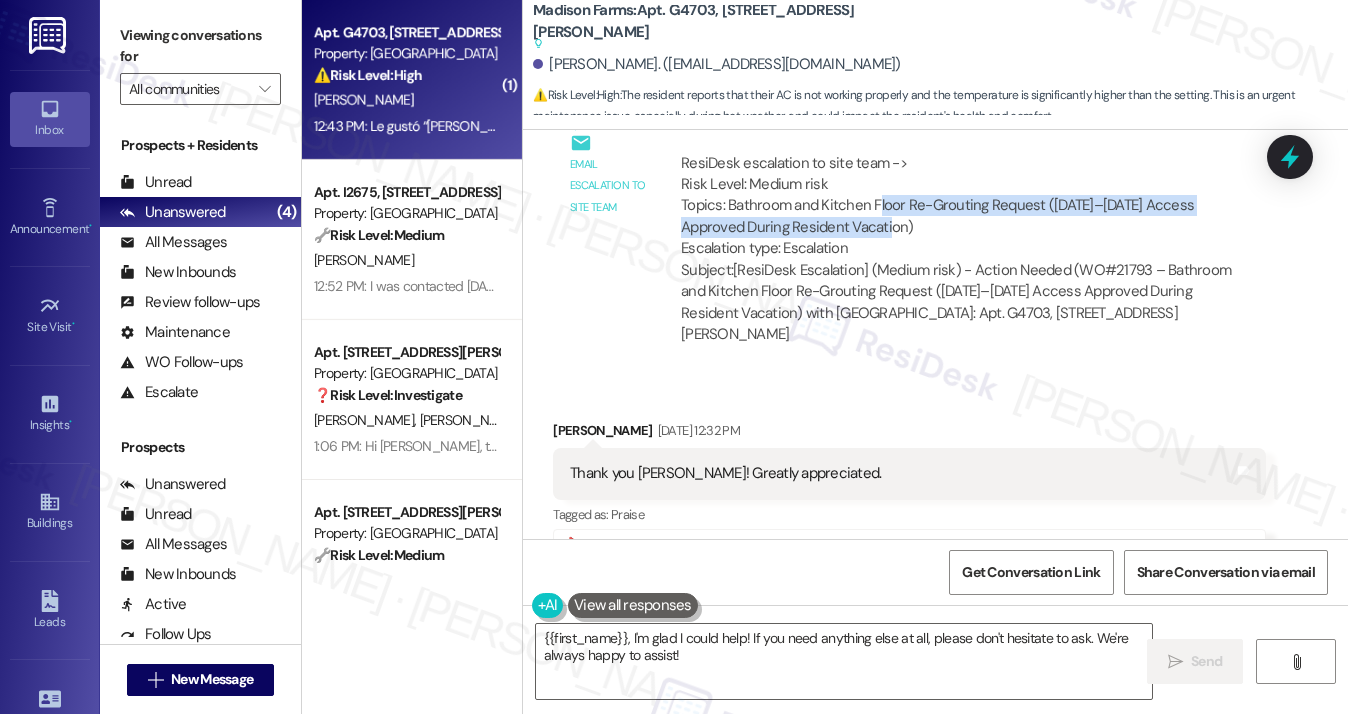 drag, startPoint x: 875, startPoint y: 213, endPoint x: 1084, endPoint y: 225, distance: 209.34421 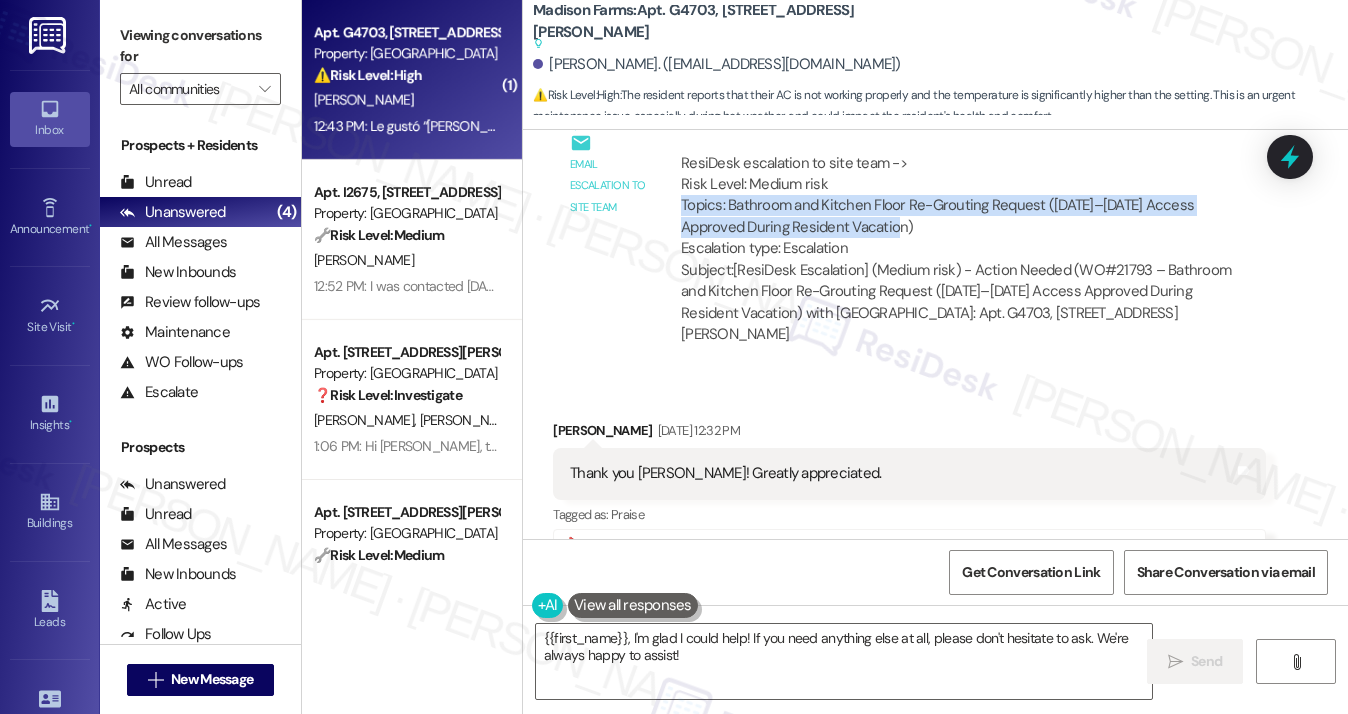 click on "ResiDesk escalation to site team ->
Risk Level: Medium risk
Topics: Bathroom and Kitchen Floor Re-Grouting Request ([DATE]–[DATE] Access Approved During Resident Vacation)
Escalation type: Escalation" at bounding box center (964, 206) 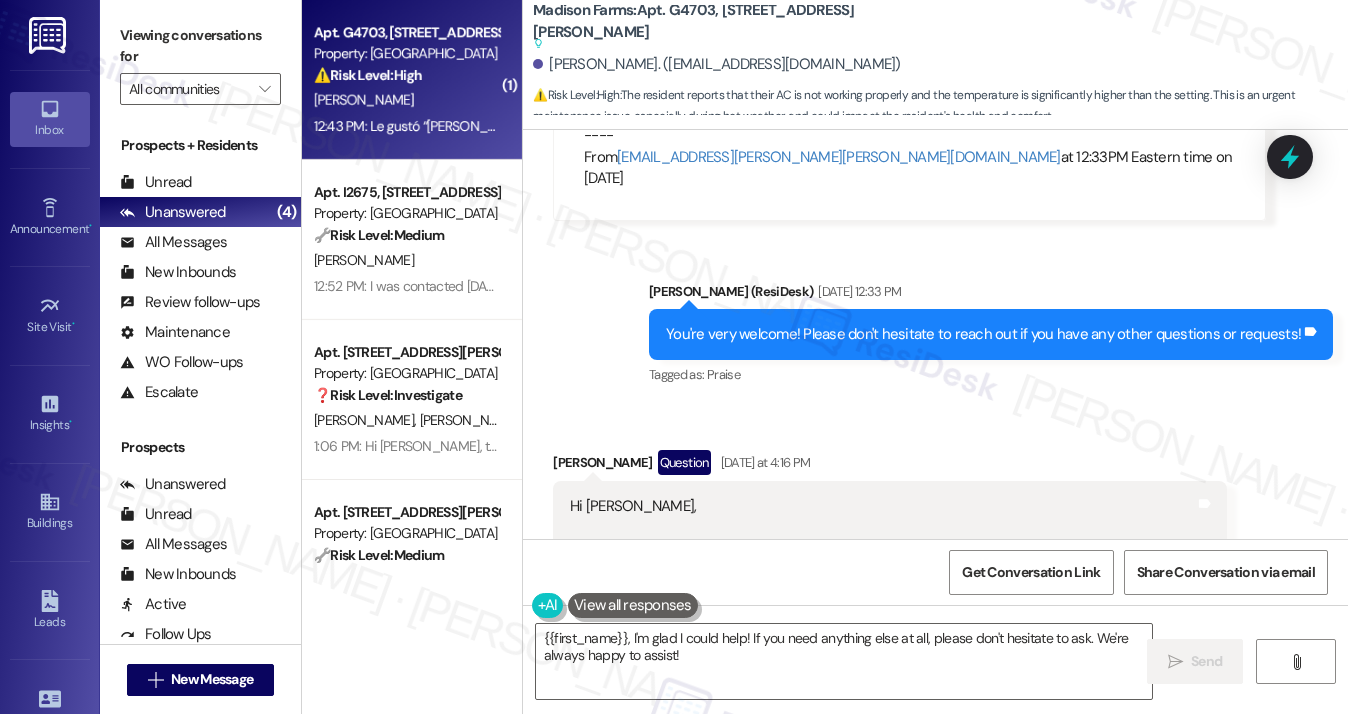 scroll, scrollTop: 2200, scrollLeft: 0, axis: vertical 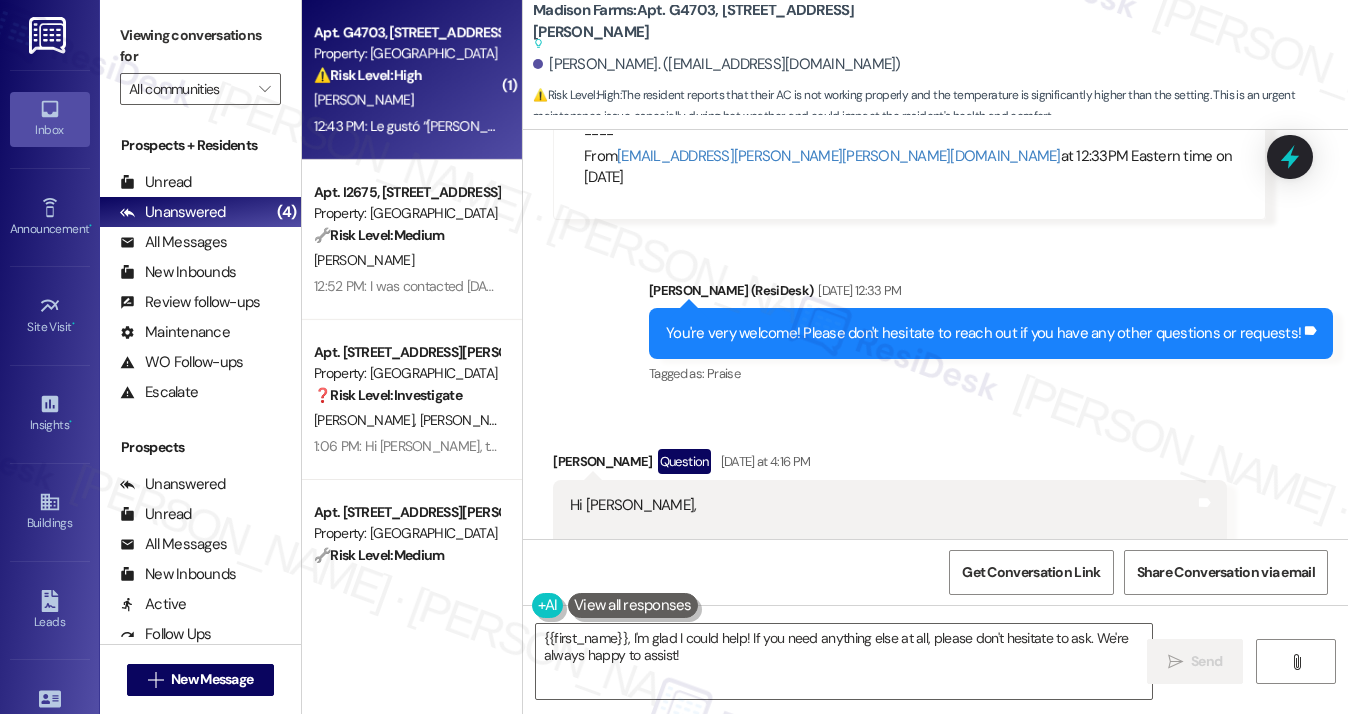 click on "You're very welcome! Please don't hesitate to reach out if you have any other questions or requests! Tags and notes" at bounding box center (991, 333) 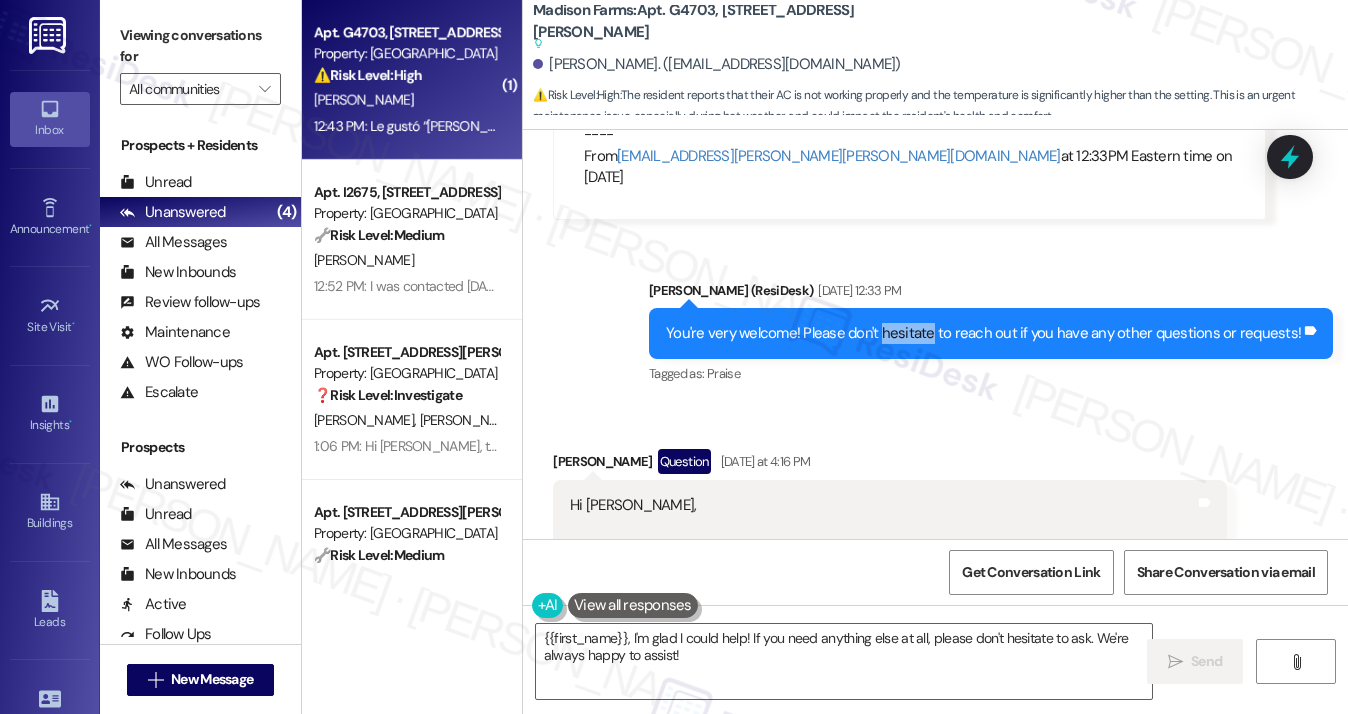 click on "You're very welcome! Please don't hesitate to reach out if you have any other questions or requests! Tags and notes" at bounding box center (991, 333) 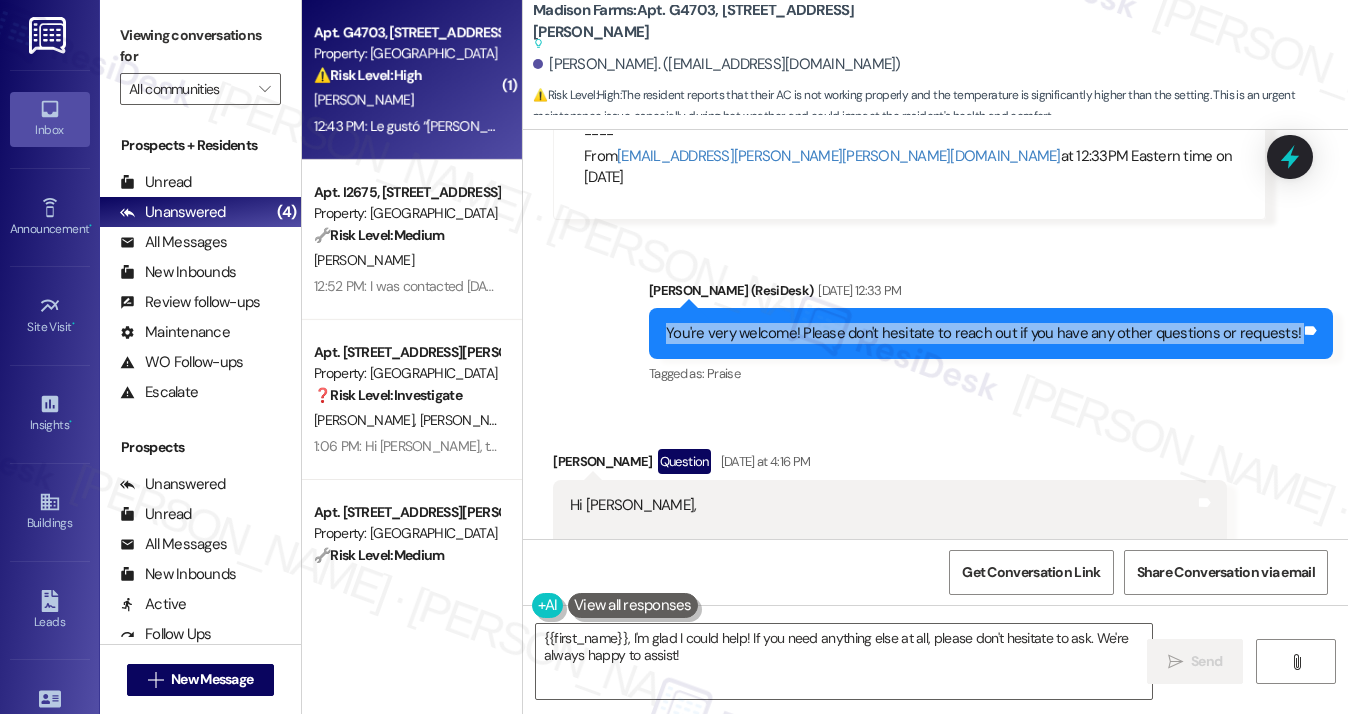 click on "You're very welcome! Please don't hesitate to reach out if you have any other questions or requests! Tags and notes" at bounding box center (991, 333) 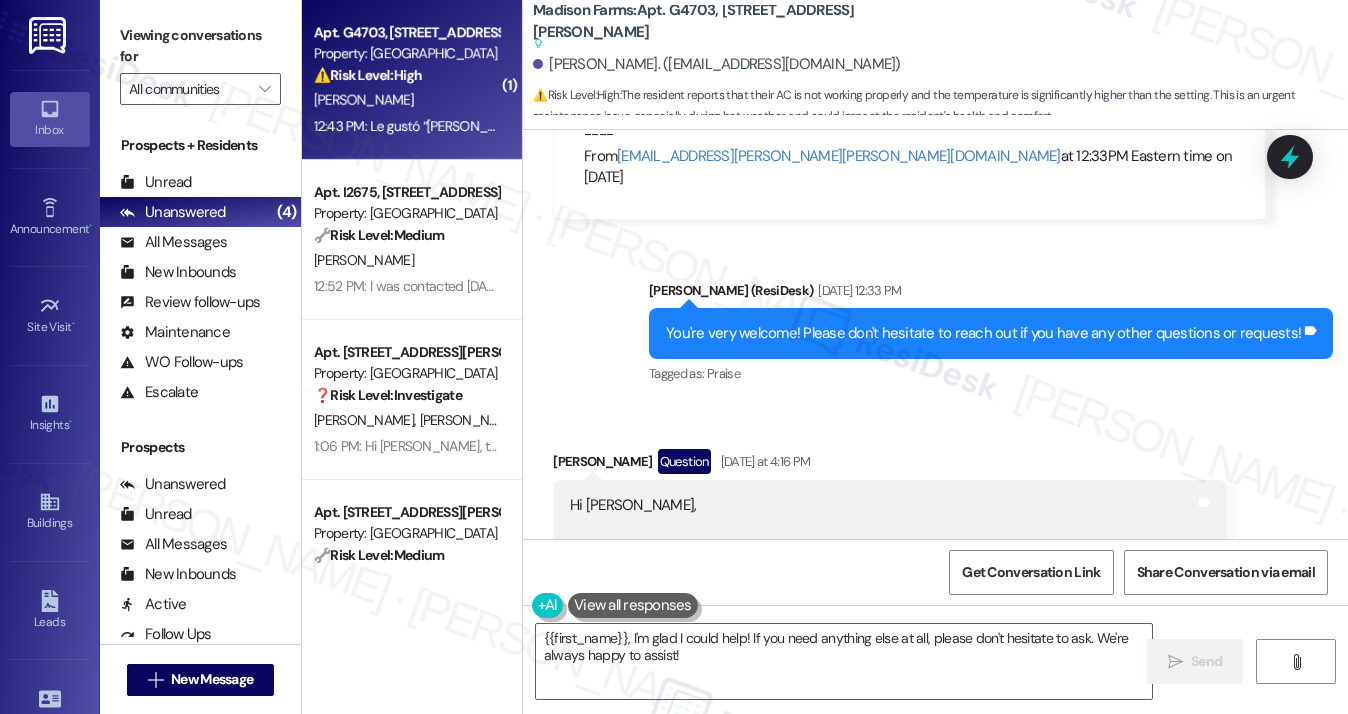 click on "Viewing conversations for" at bounding box center (200, 46) 